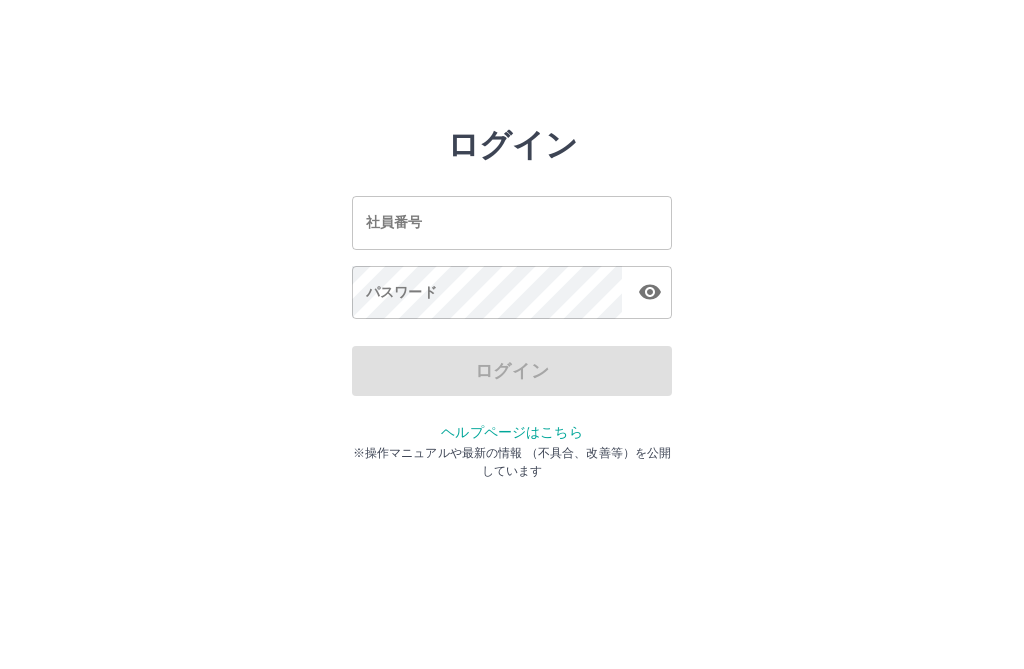 scroll, scrollTop: 0, scrollLeft: 0, axis: both 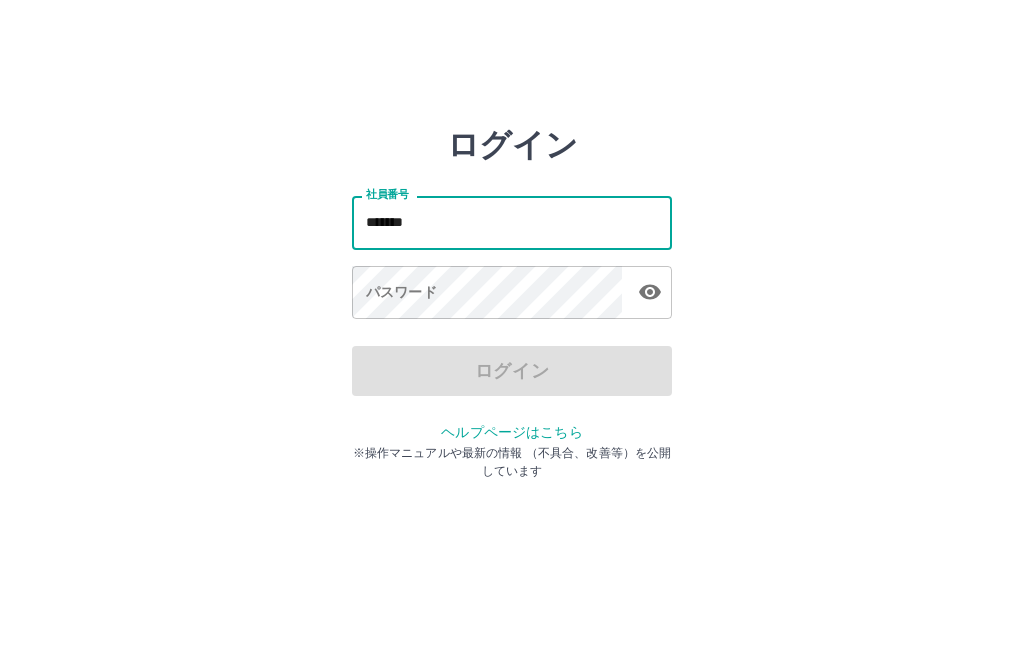 type on "*******" 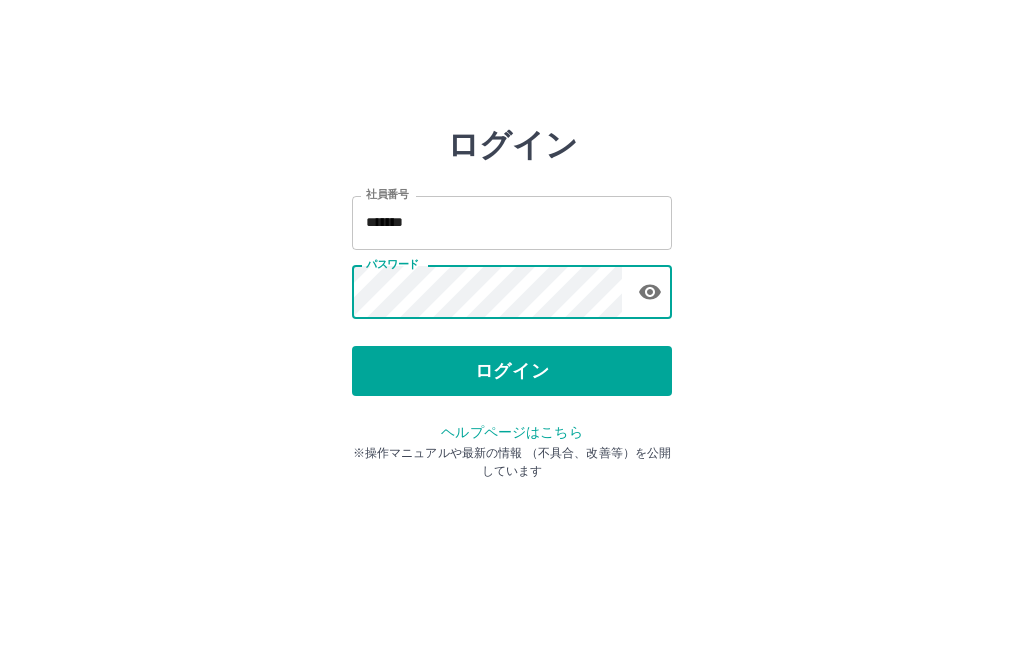 click on "ログイン" at bounding box center [512, 371] 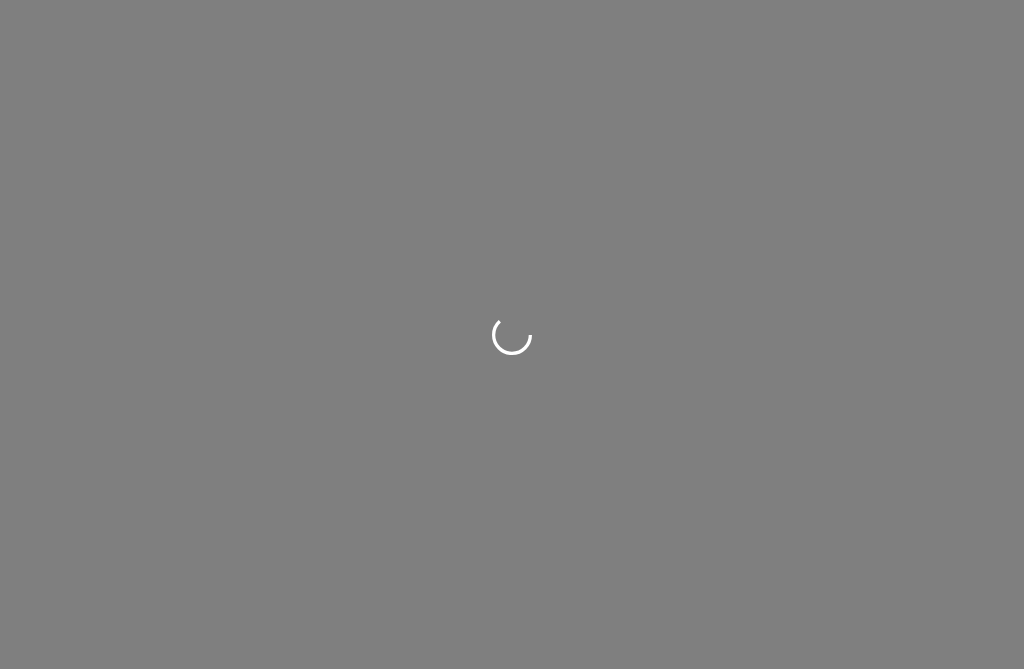 scroll, scrollTop: 0, scrollLeft: 0, axis: both 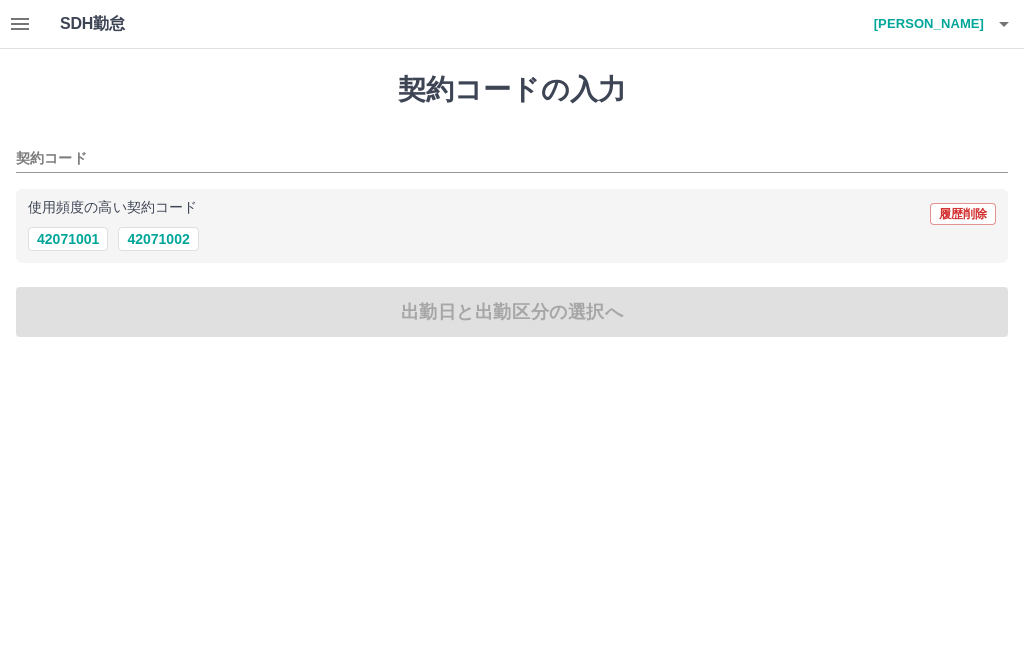 click on "42071002" at bounding box center (158, 239) 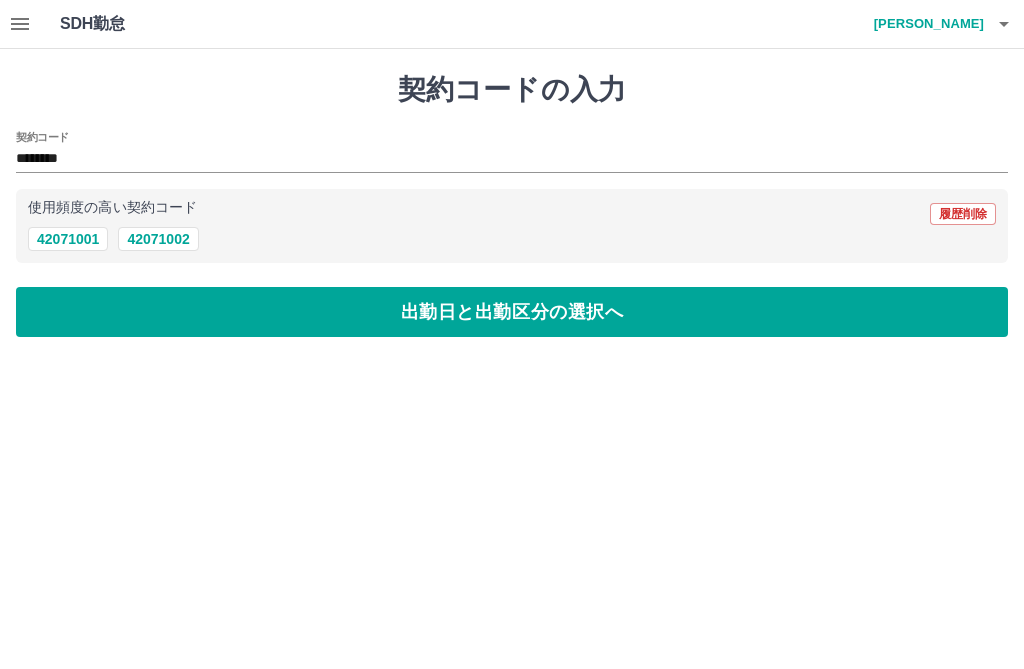 click on "出勤日と出勤区分の選択へ" at bounding box center (512, 312) 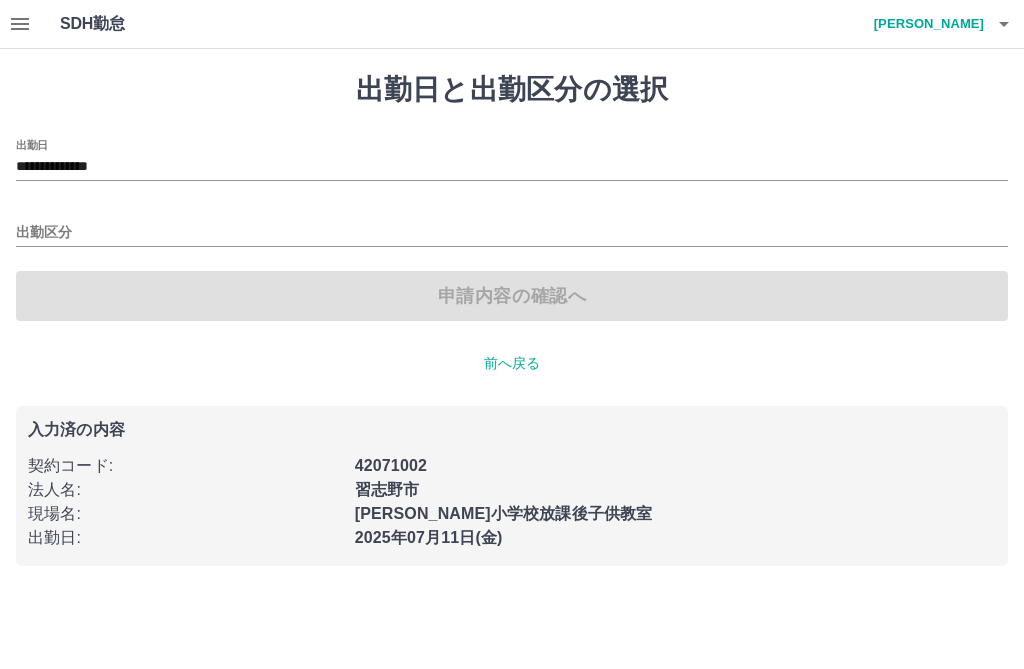 click on "出勤区分" at bounding box center (512, 233) 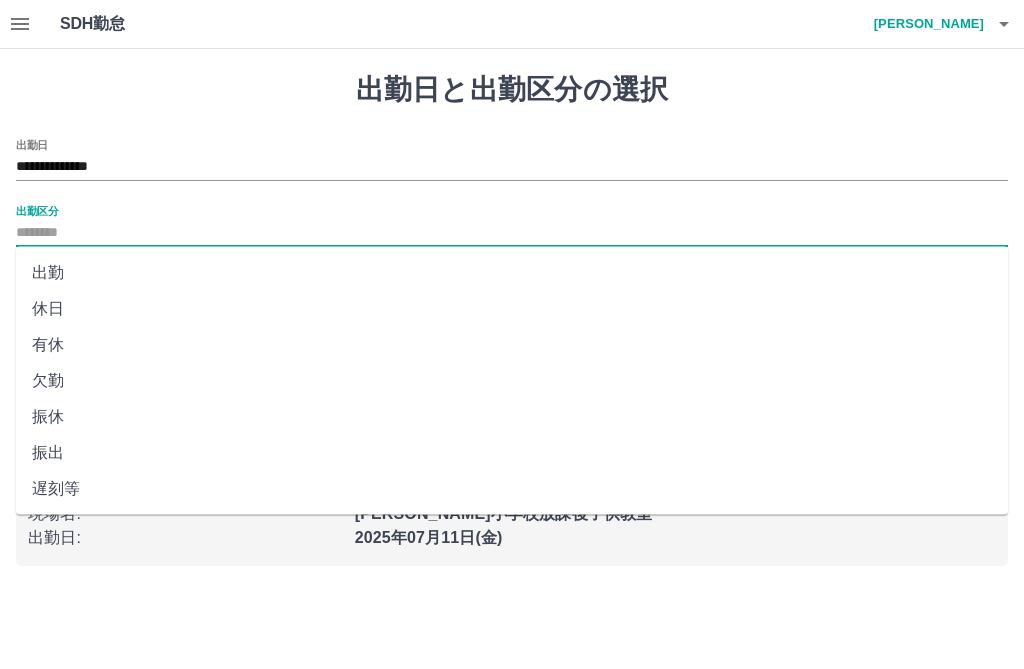 click on "出勤" at bounding box center (512, 273) 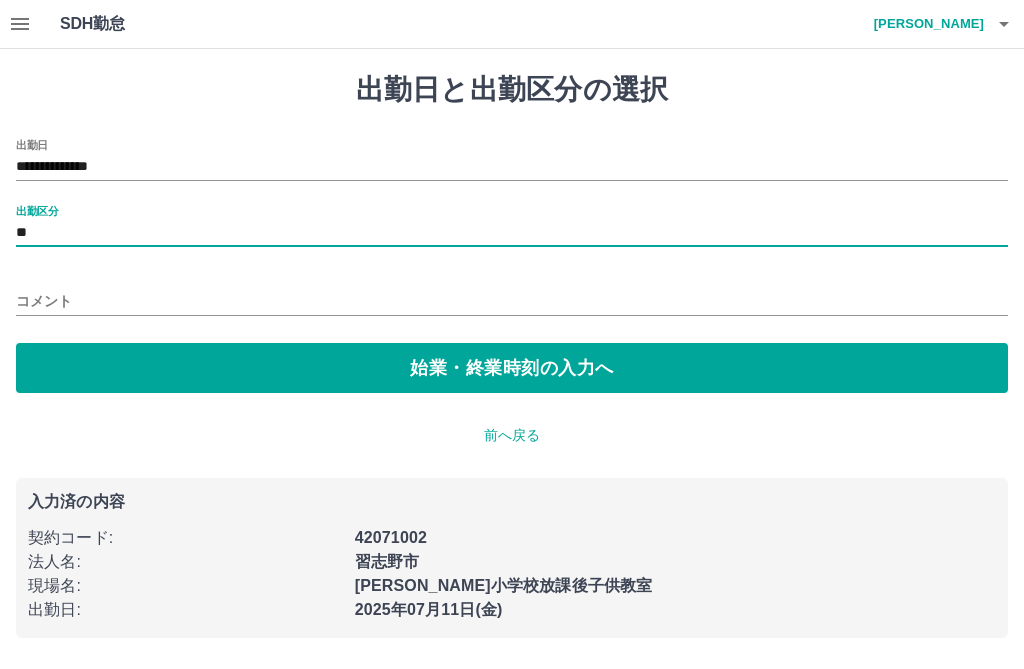 click on "始業・終業時刻の入力へ" at bounding box center (512, 368) 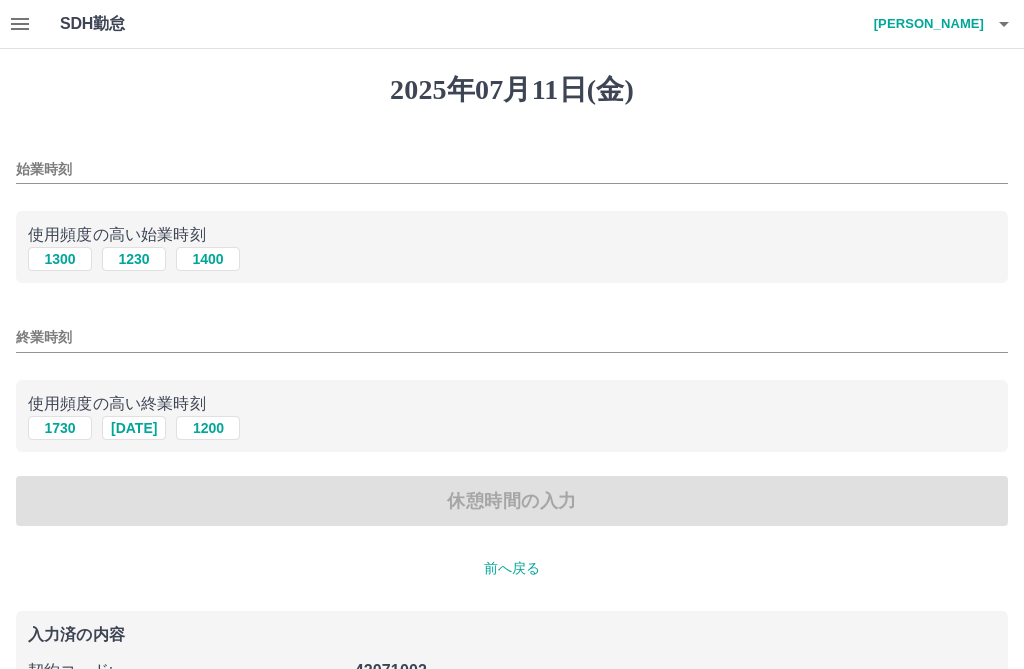 click on "終業時刻" at bounding box center (512, 337) 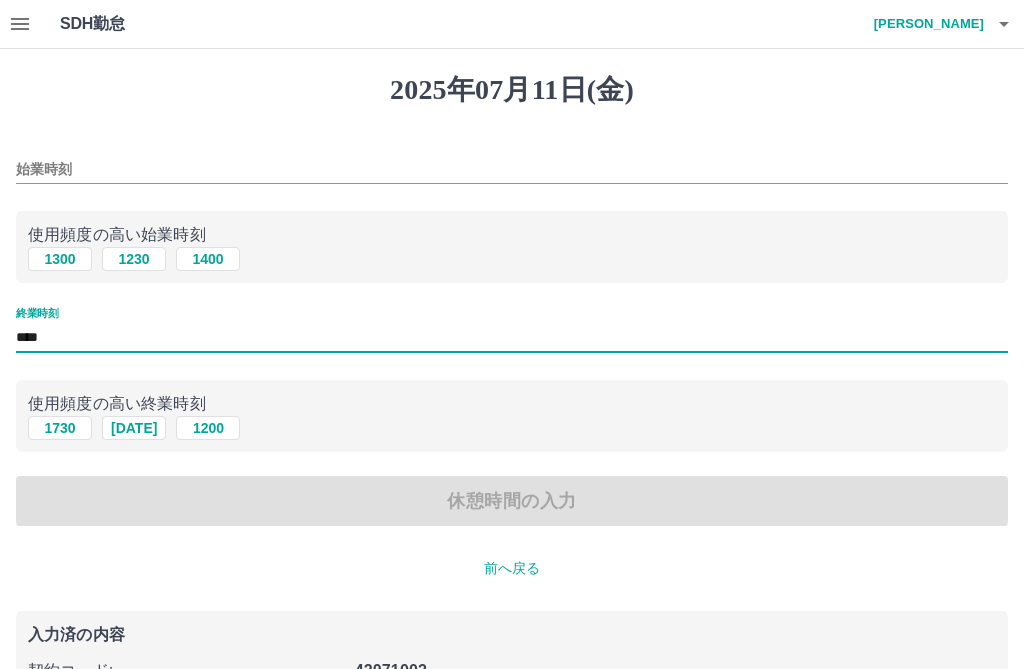 type on "****" 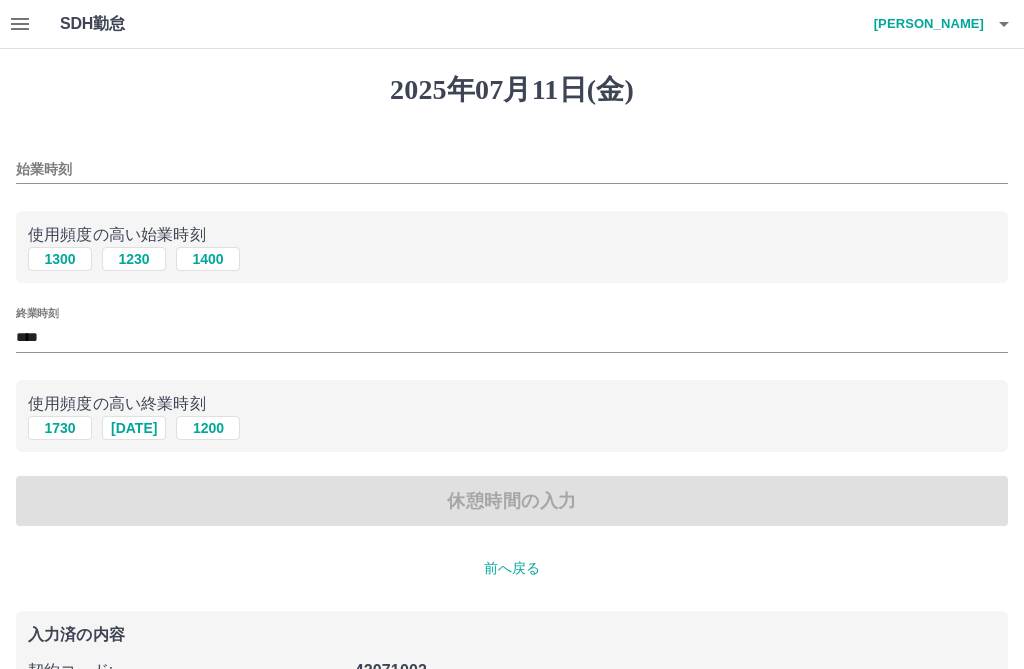 click on "始業時刻" at bounding box center [512, 169] 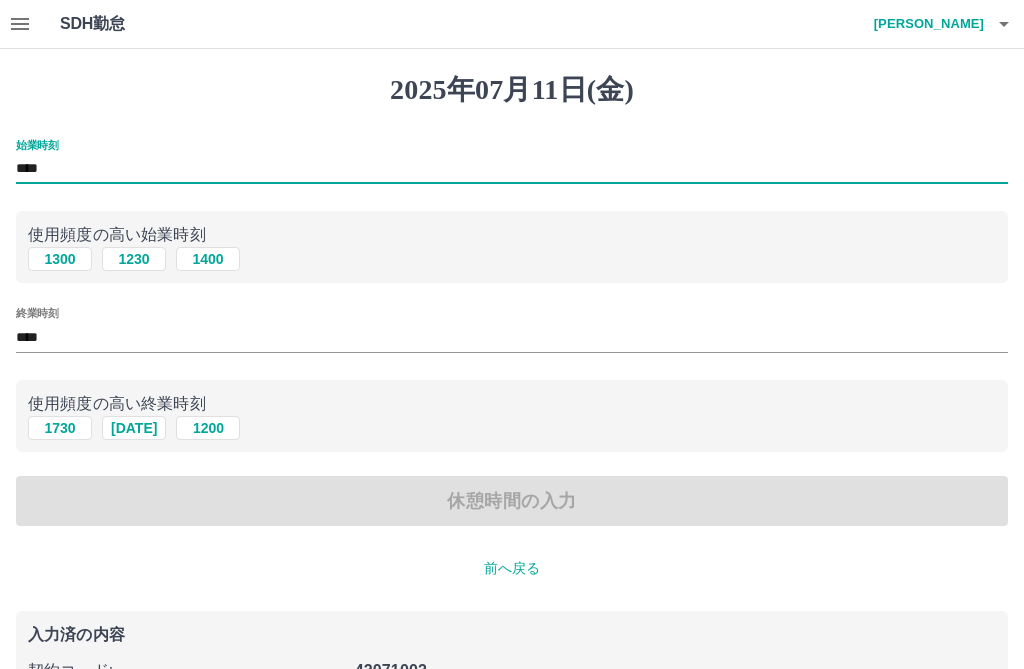 type on "****" 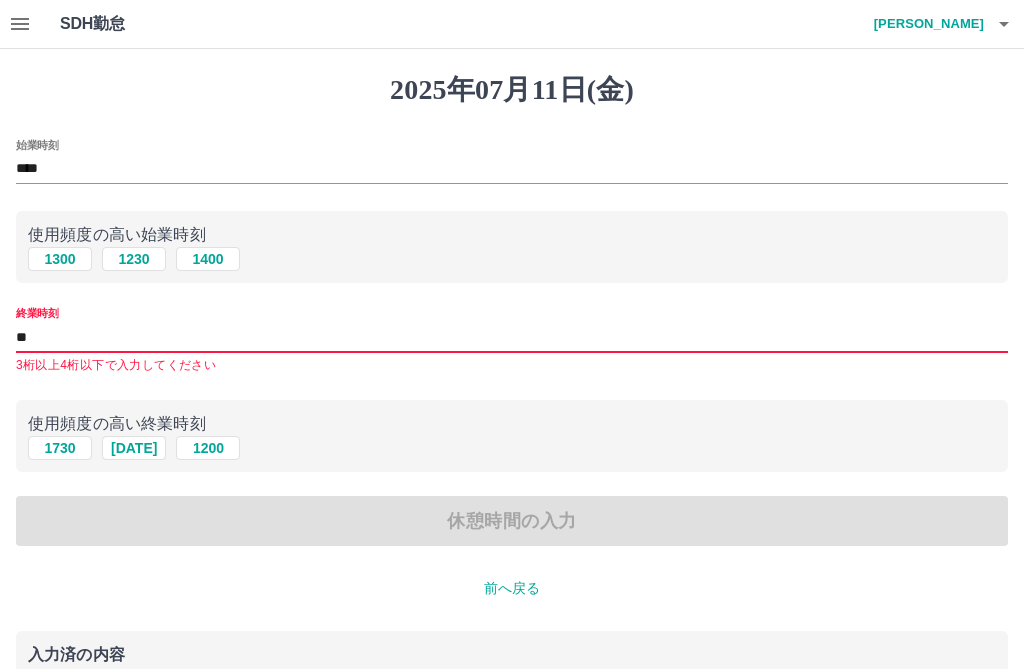 type on "*" 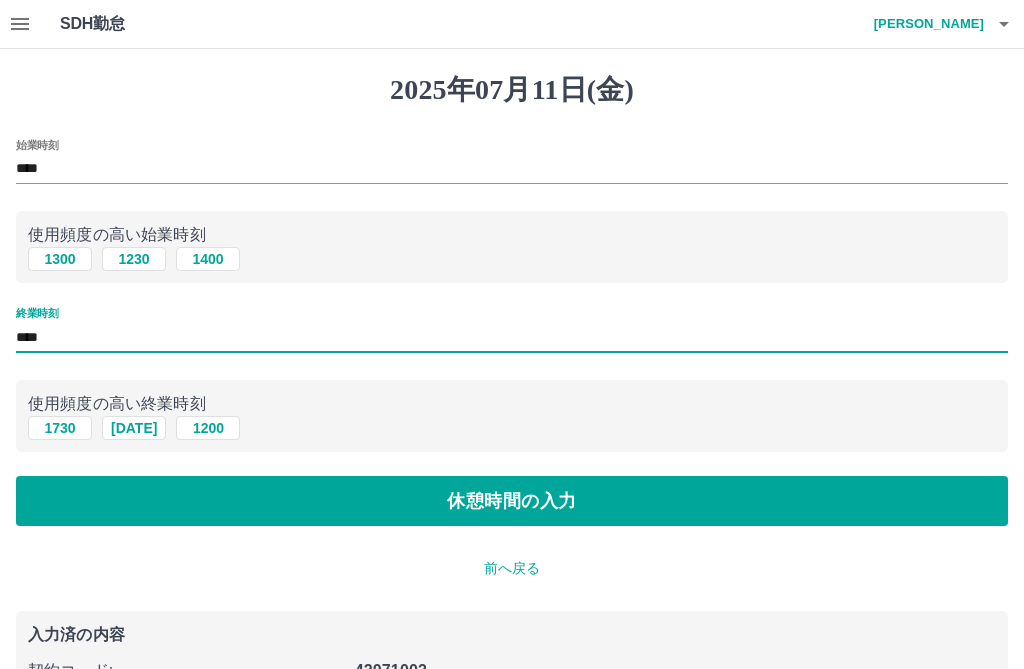type on "****" 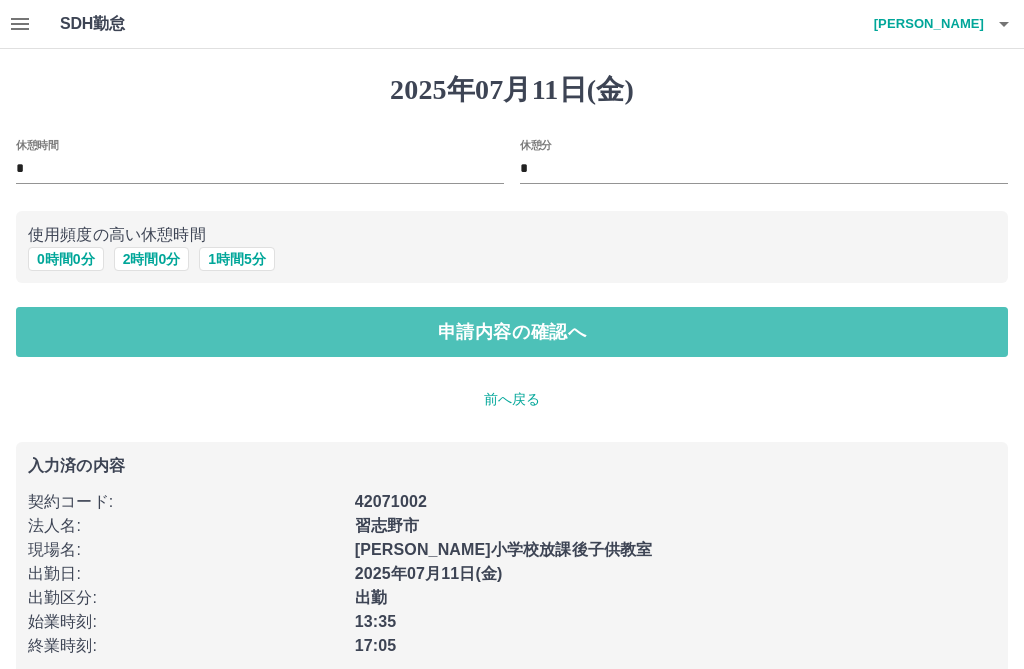 click on "申請内容の確認へ" at bounding box center (512, 332) 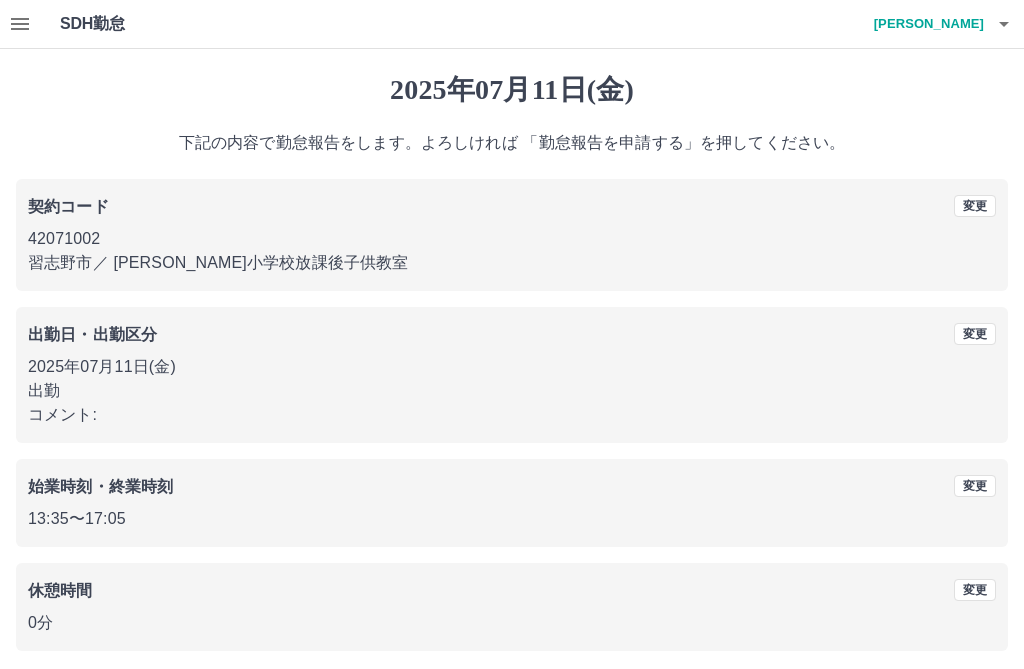click on "松岡　千津" at bounding box center [924, 24] 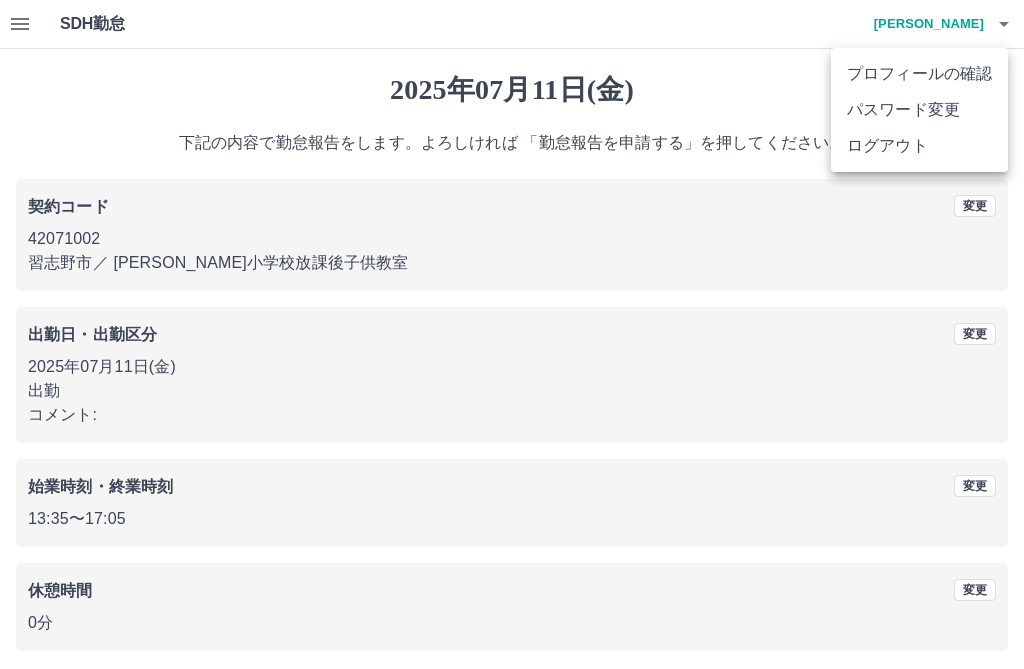 click on "ログアウト" at bounding box center [919, 146] 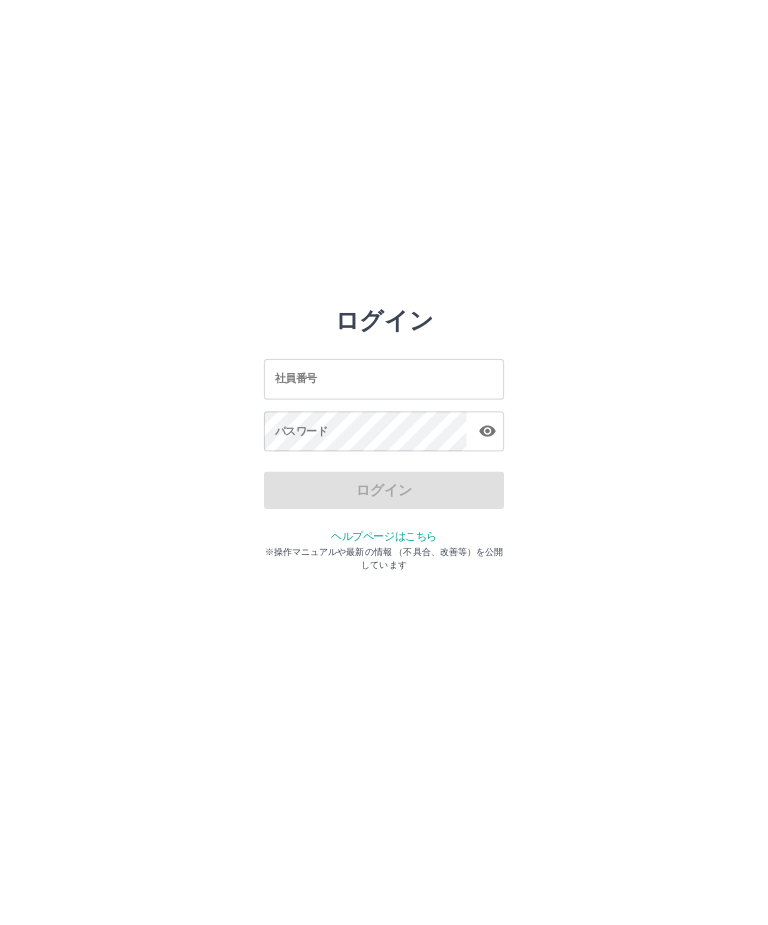 scroll, scrollTop: 0, scrollLeft: 0, axis: both 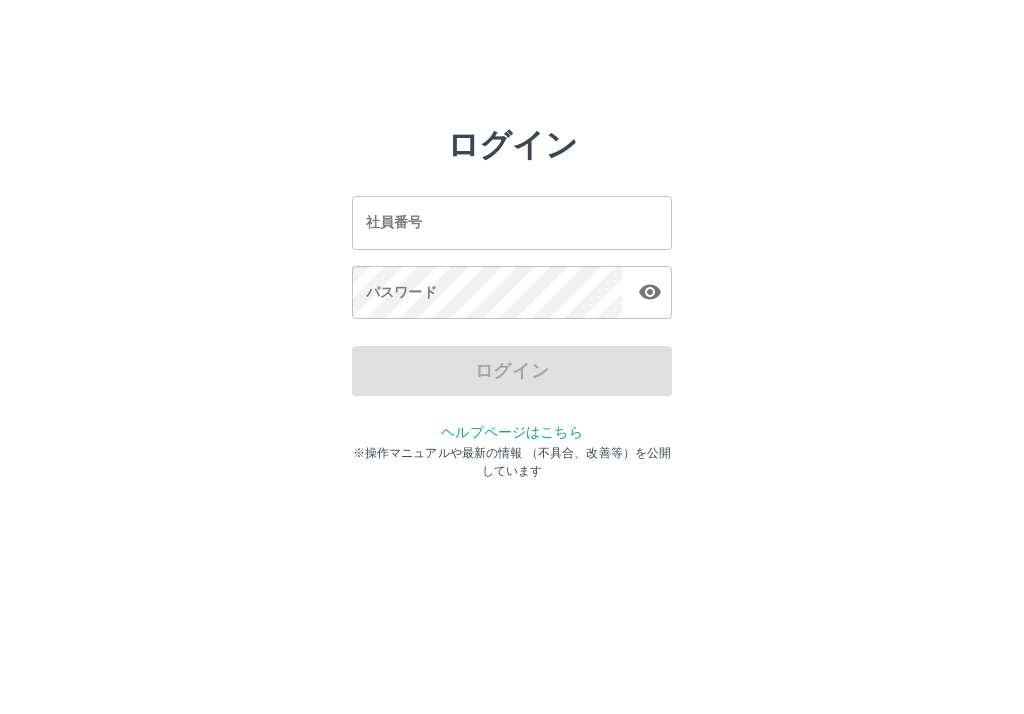 click on "ログイン 社員番号 社員番号 パスワード パスワード ログイン ヘルプページはこちら ※操作マニュアルや最新の情報 （不具合、改善等）を公開しています" at bounding box center [512, 223] 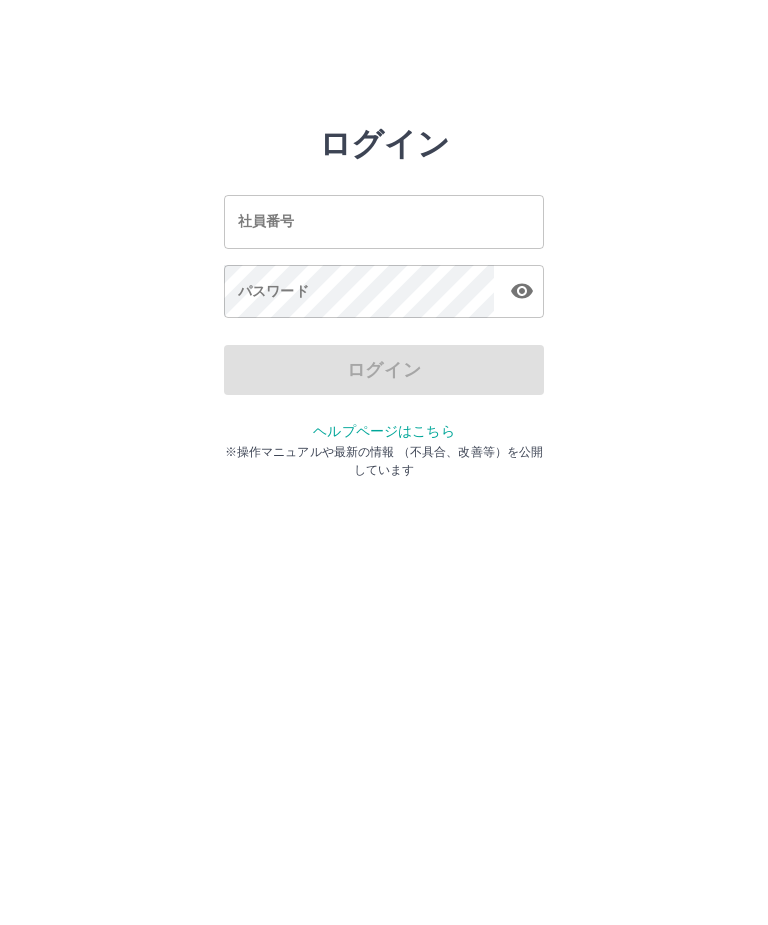 click on "社員番号 社員番号" at bounding box center (384, 222) 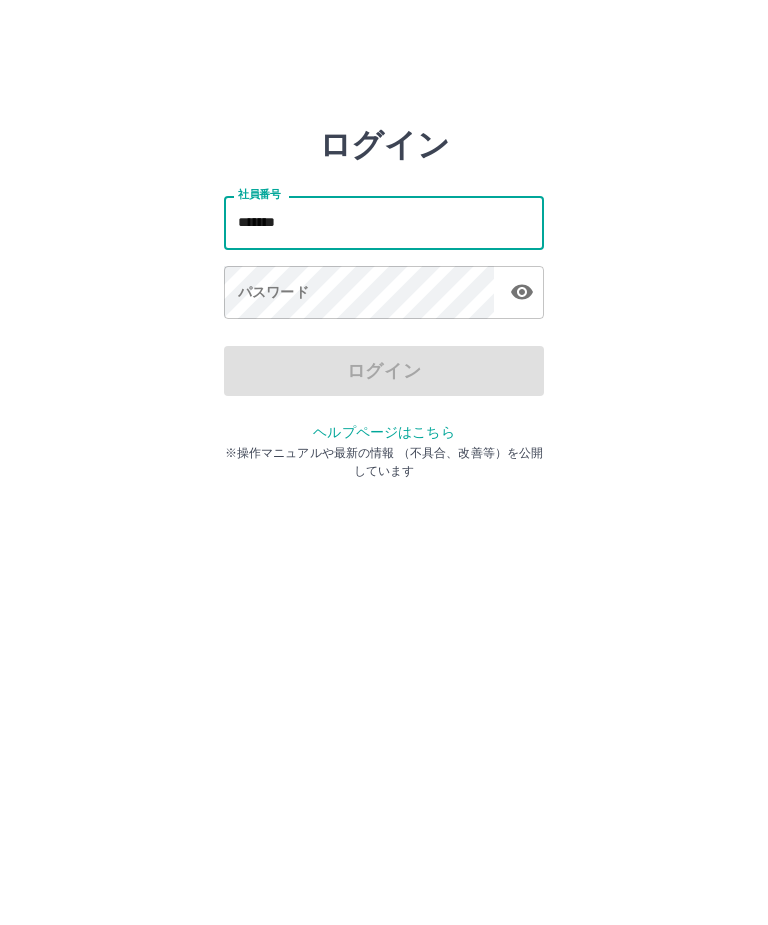 type on "*******" 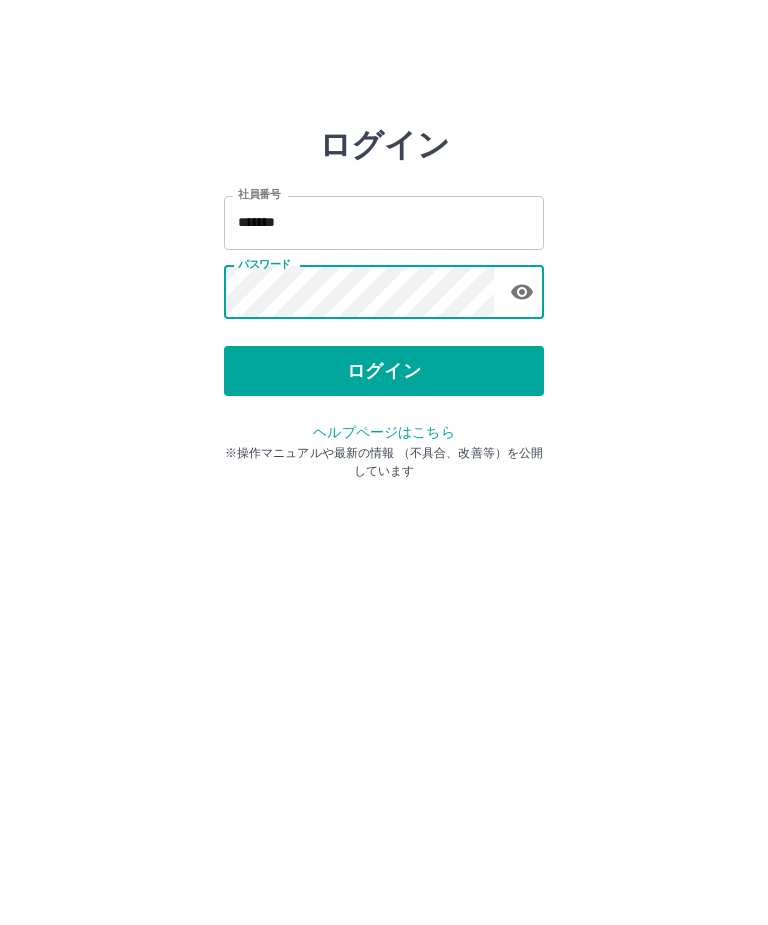 click on "ログイン" at bounding box center (384, 371) 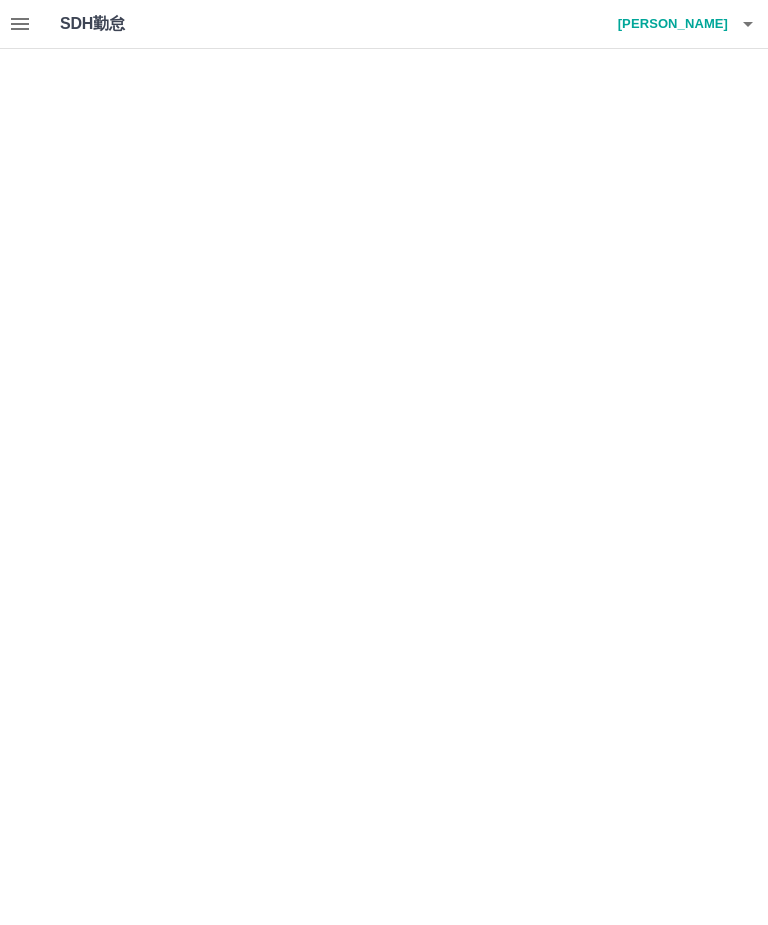 scroll, scrollTop: 0, scrollLeft: 0, axis: both 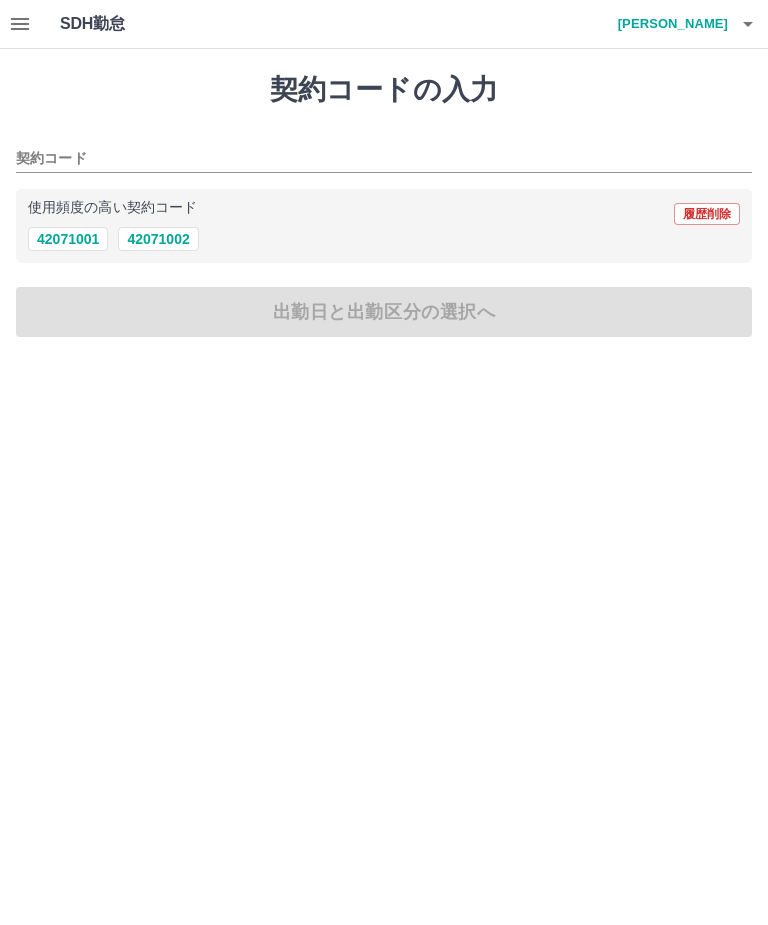 click on "42071002" at bounding box center (158, 239) 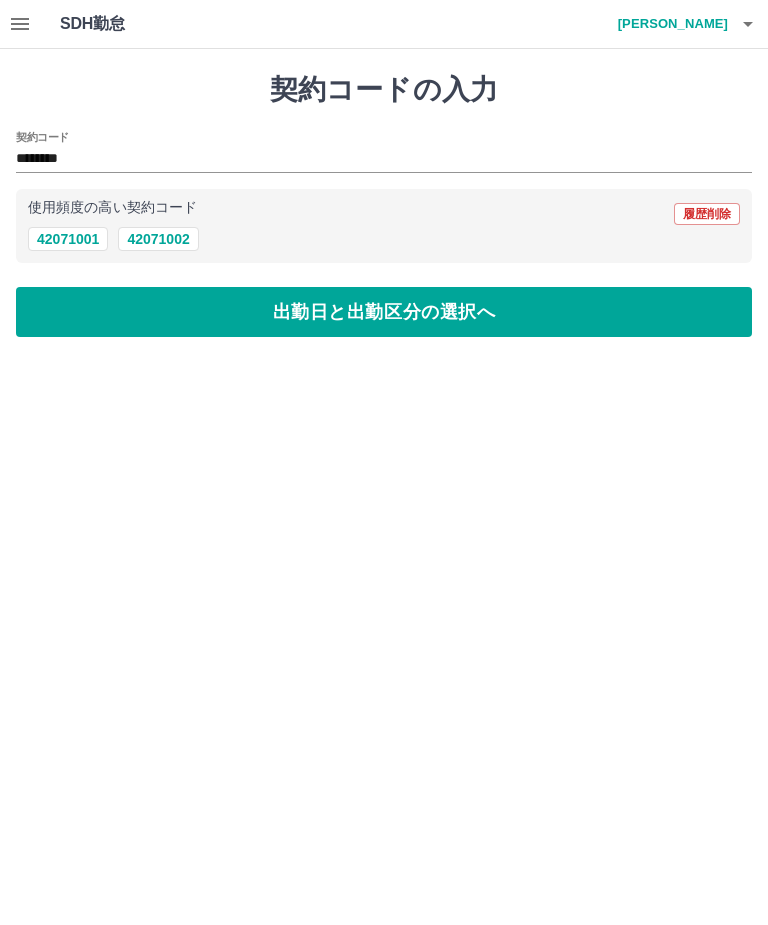 click on "出勤日と出勤区分の選択へ" at bounding box center (384, 312) 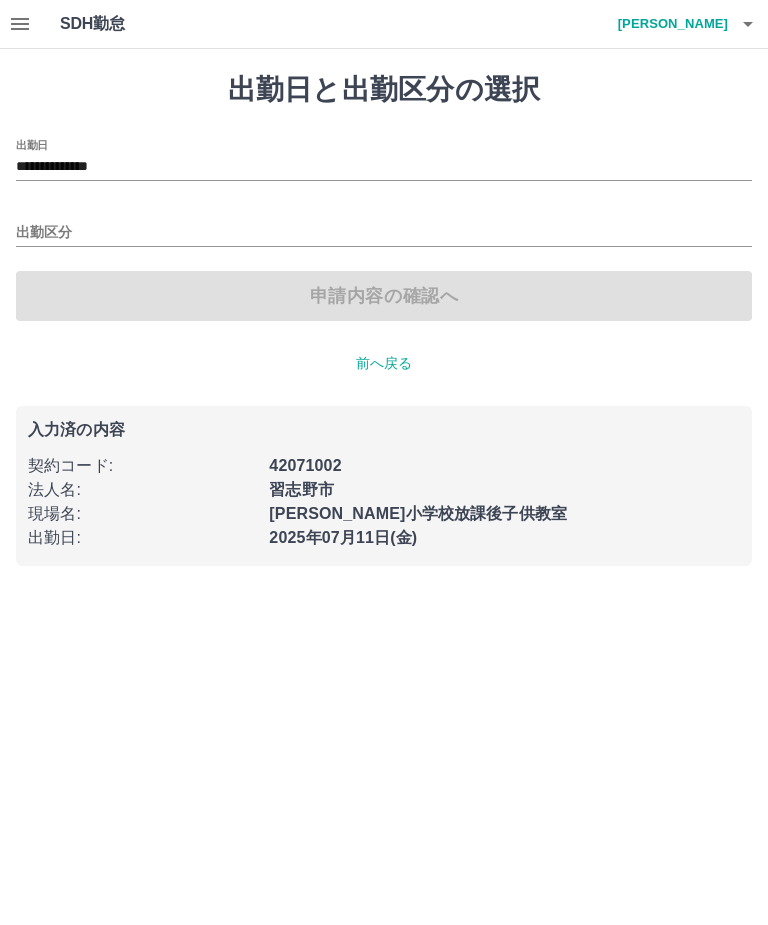 click on "出勤区分" at bounding box center [384, 233] 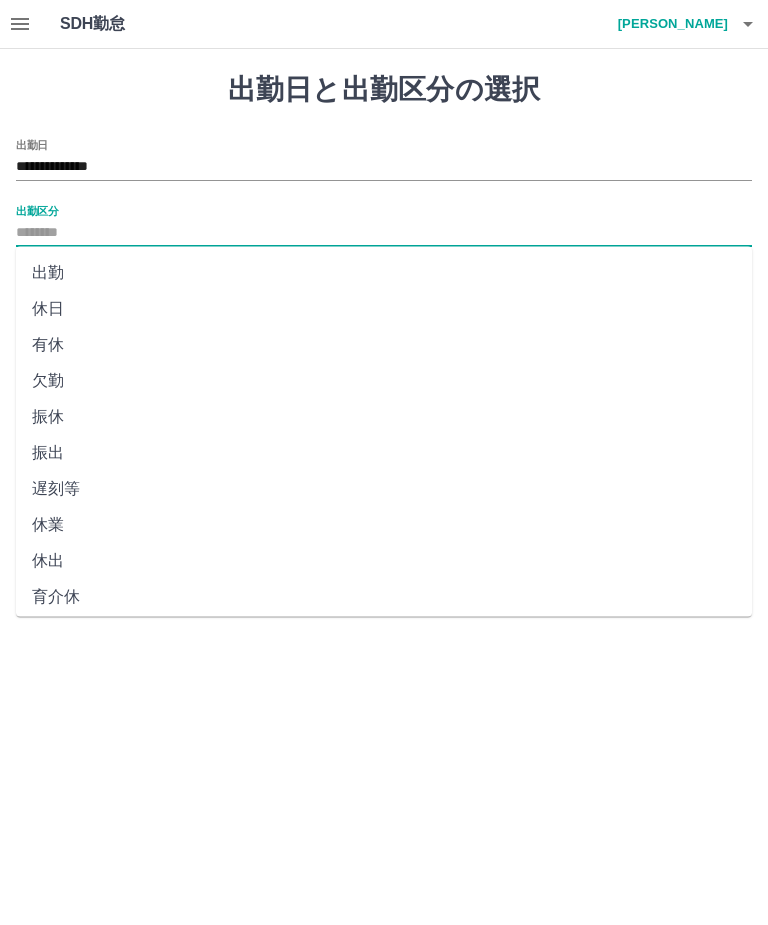 click on "出勤" at bounding box center [384, 273] 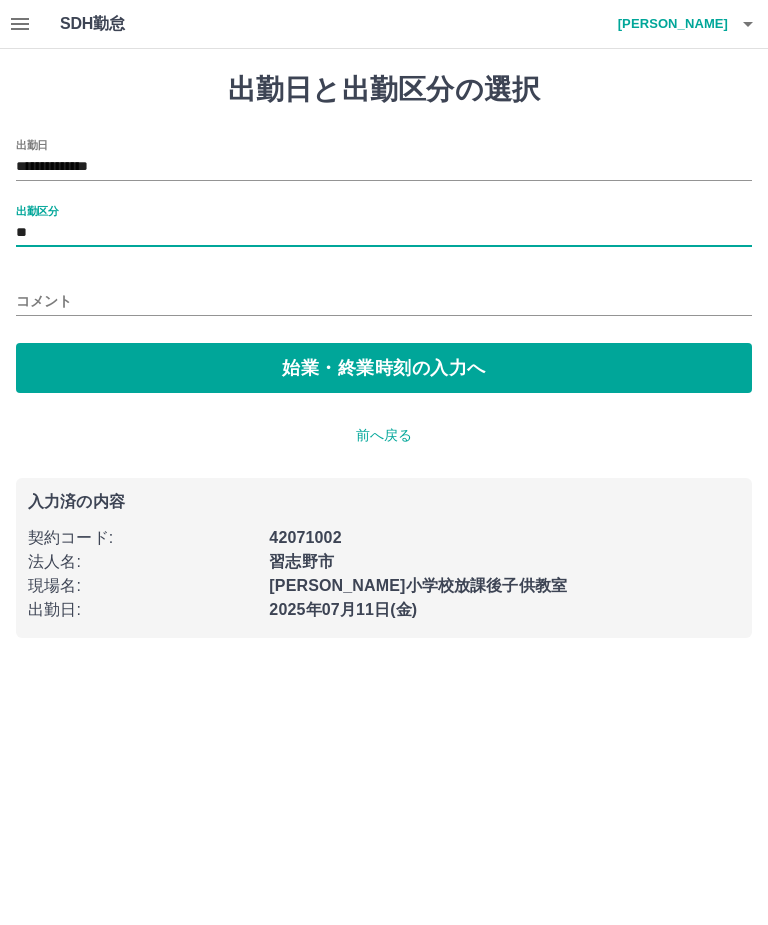 click on "始業・終業時刻の入力へ" at bounding box center [384, 368] 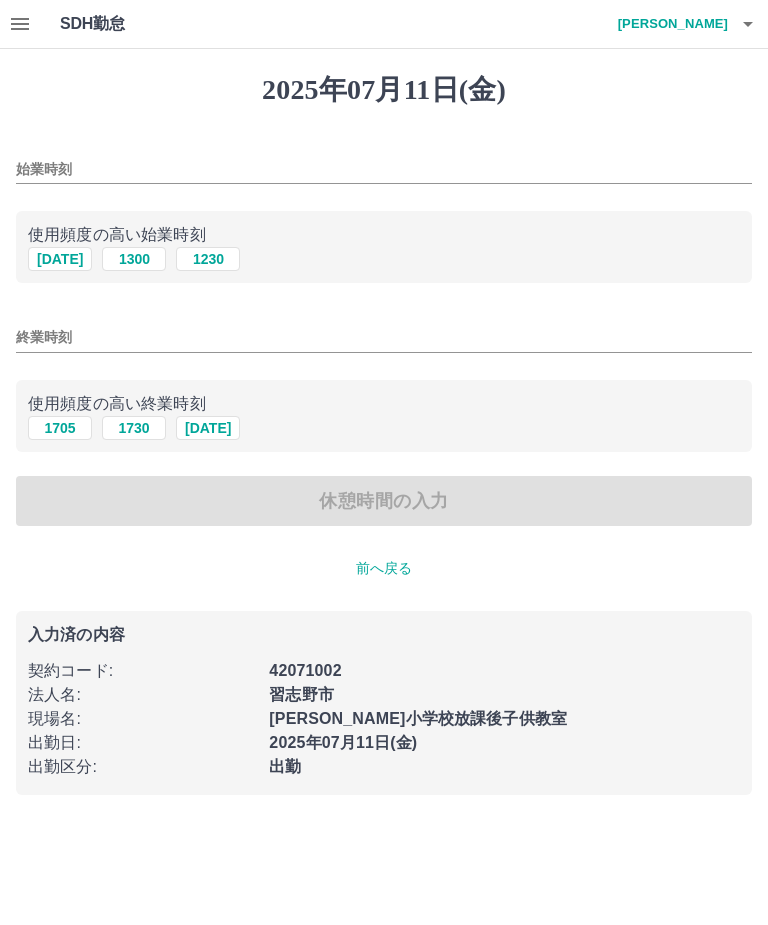 click on "1300" at bounding box center (134, 259) 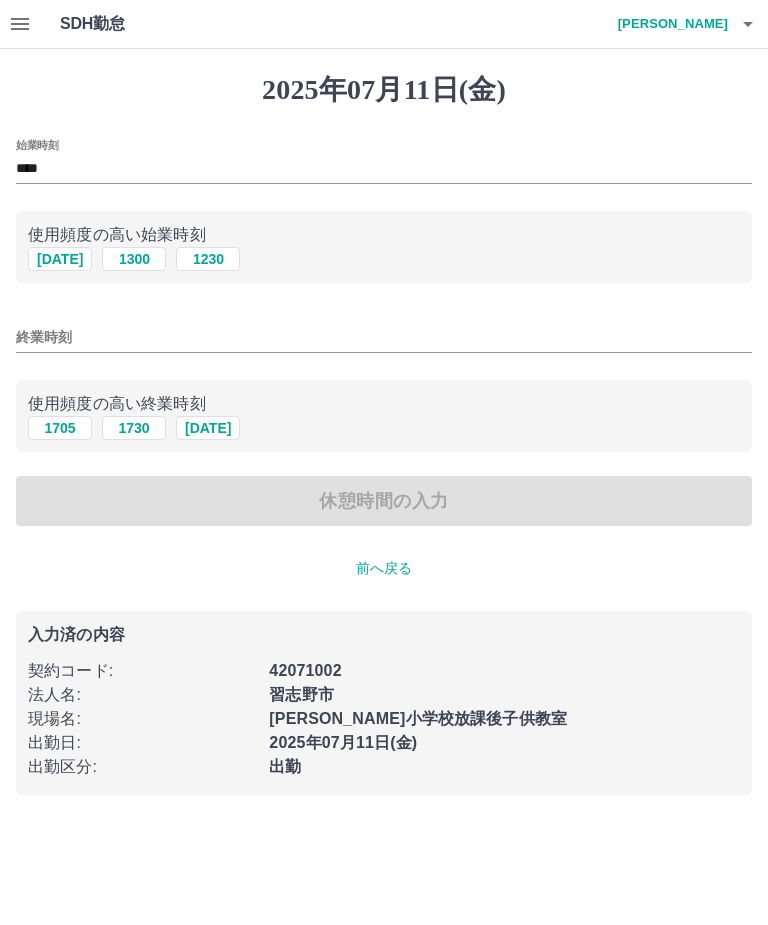 click on "終業時刻" at bounding box center [384, 337] 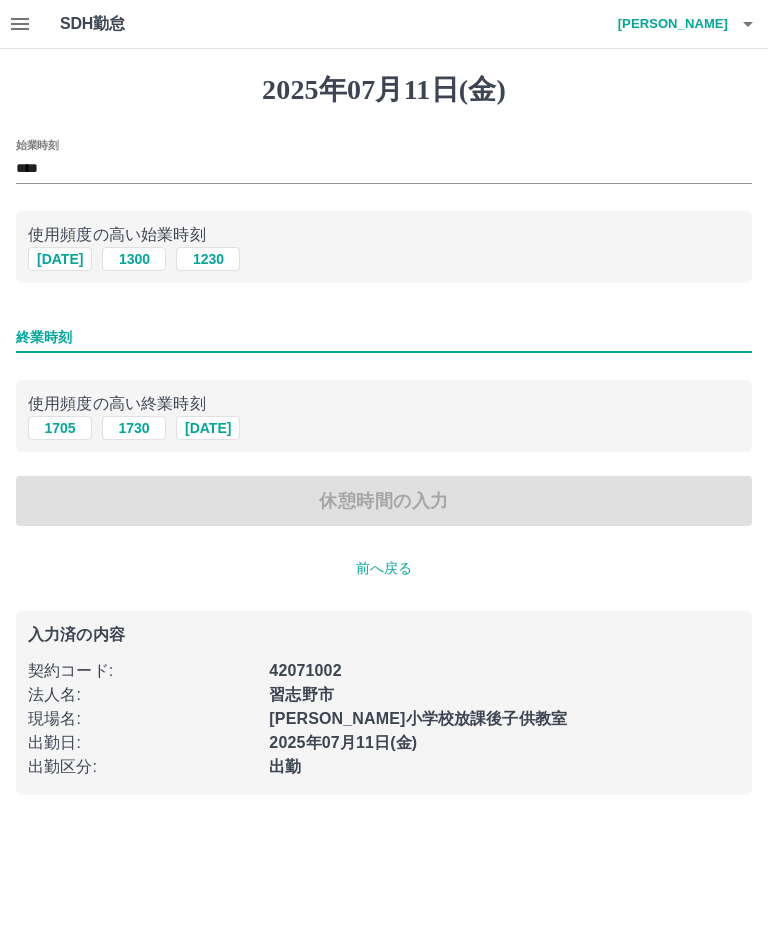 click on "1730" at bounding box center [134, 428] 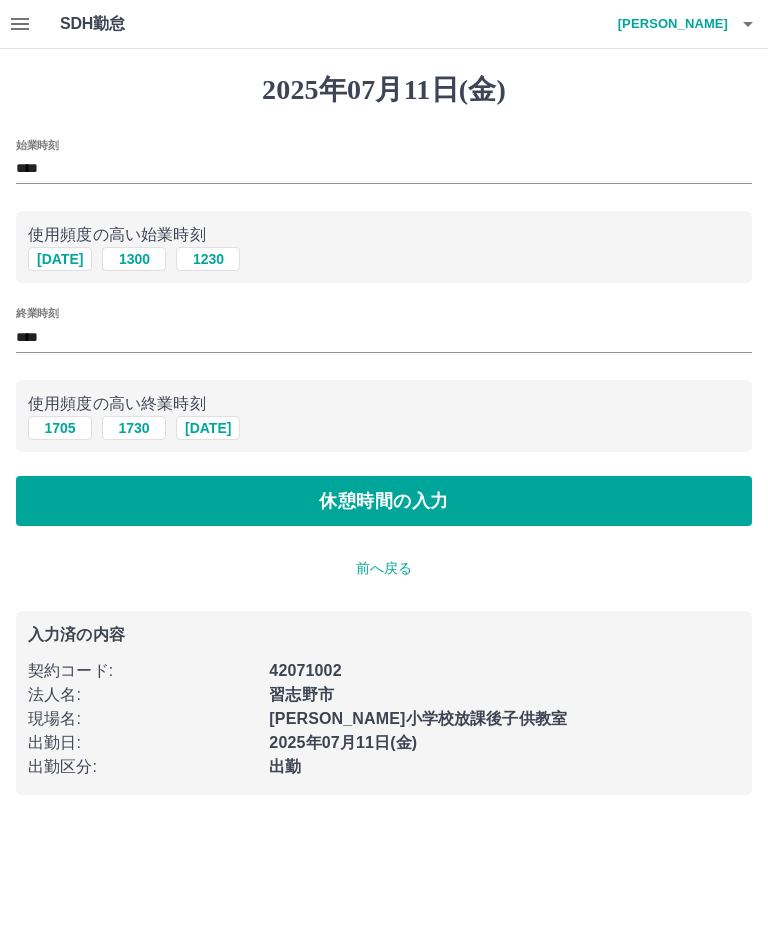 click on "休憩時間の入力" at bounding box center (384, 501) 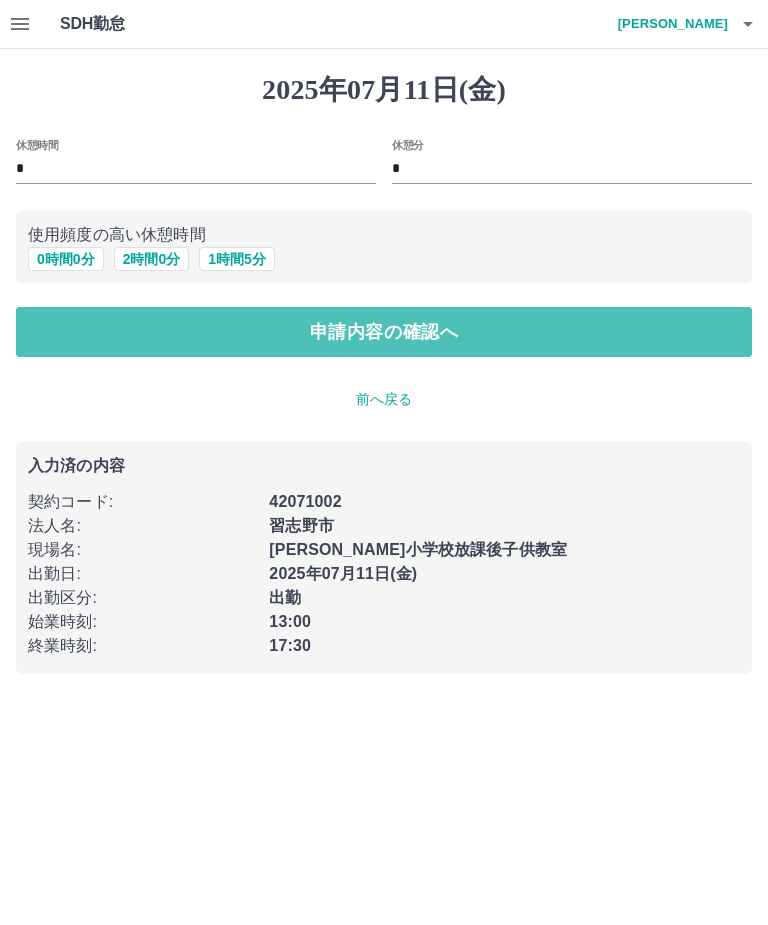 click on "申請内容の確認へ" at bounding box center (384, 332) 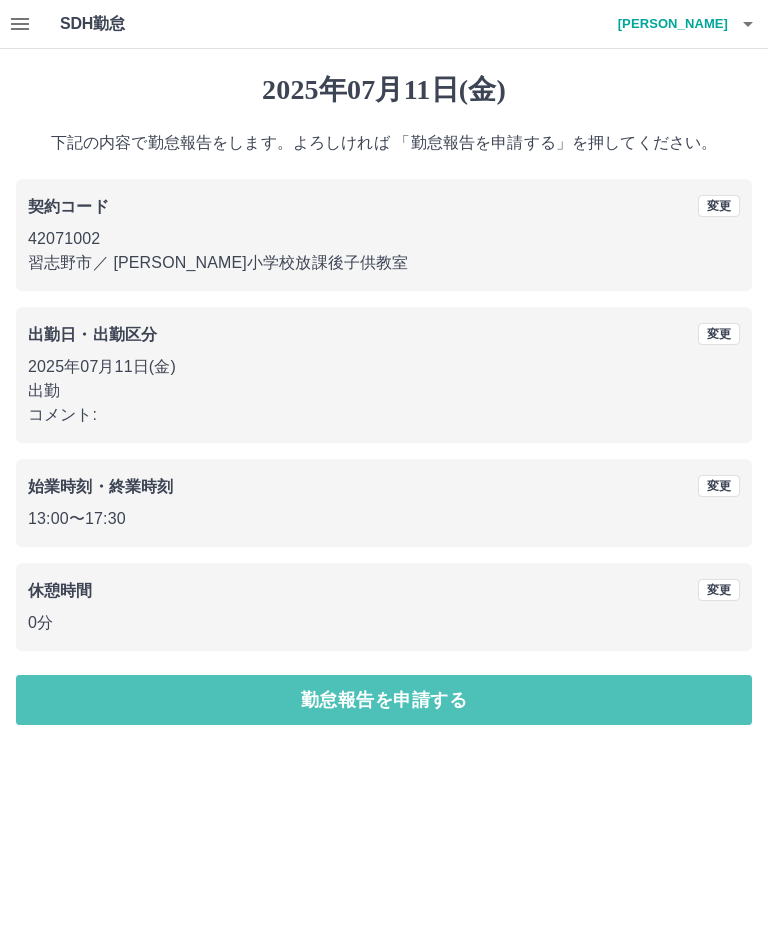 click on "勤怠報告を申請する" at bounding box center (384, 700) 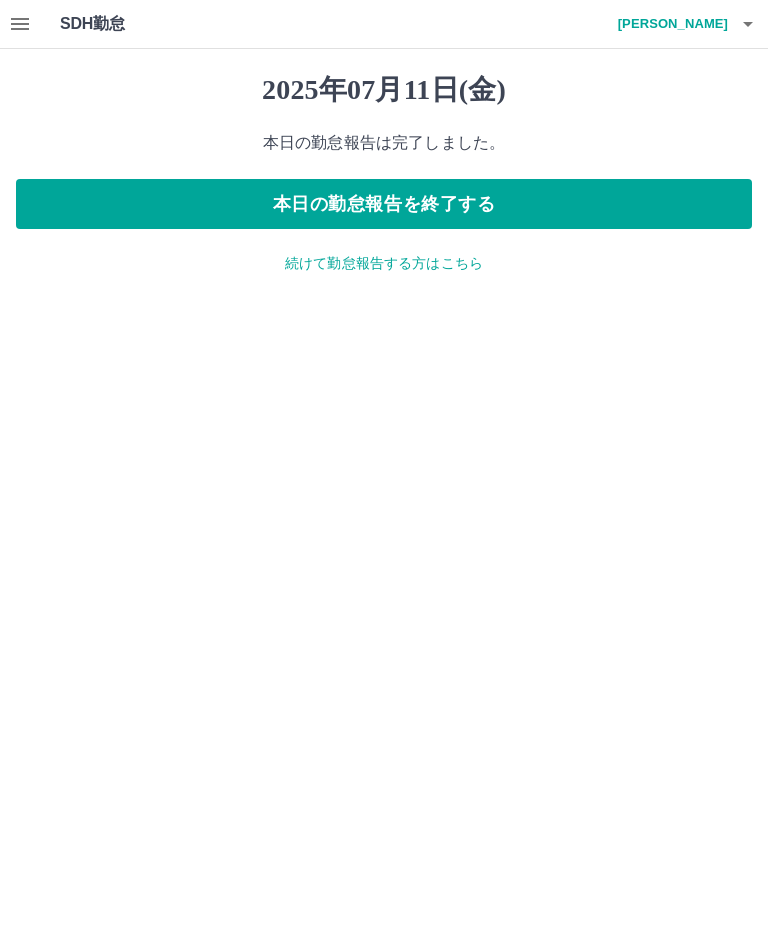 click on "本日の勤怠報告を終了する" at bounding box center [384, 204] 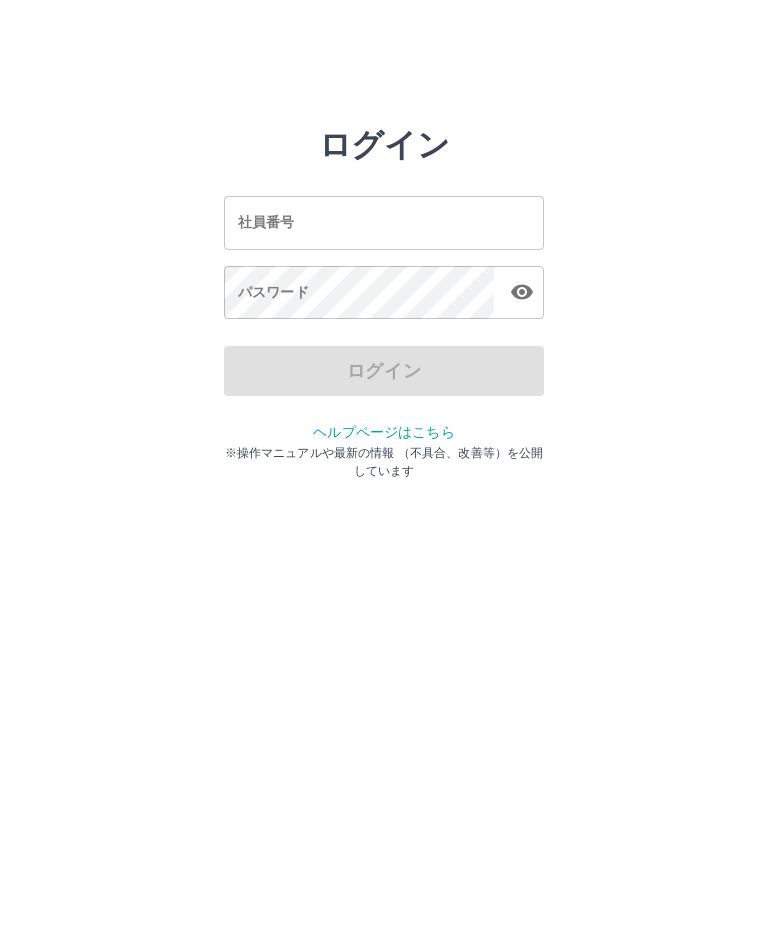 scroll, scrollTop: 0, scrollLeft: 0, axis: both 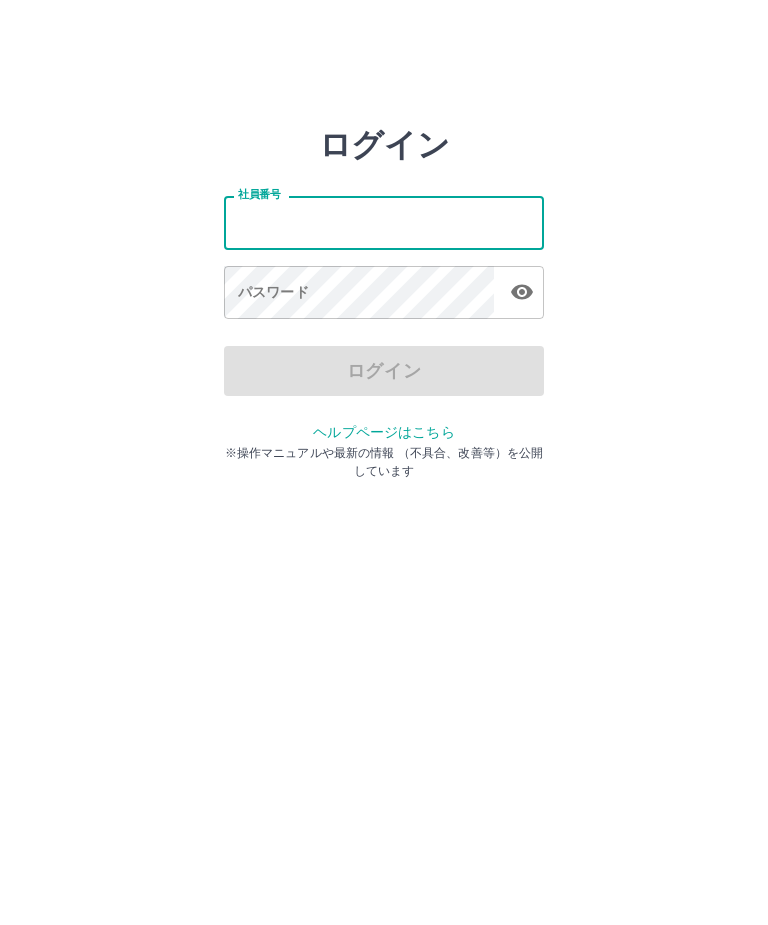 click on "ログイン 社員番号 社員番号 パスワード パスワード ログイン ヘルプページはこちら ※操作マニュアルや最新の情報 （不具合、改善等）を公開しています" at bounding box center (384, 286) 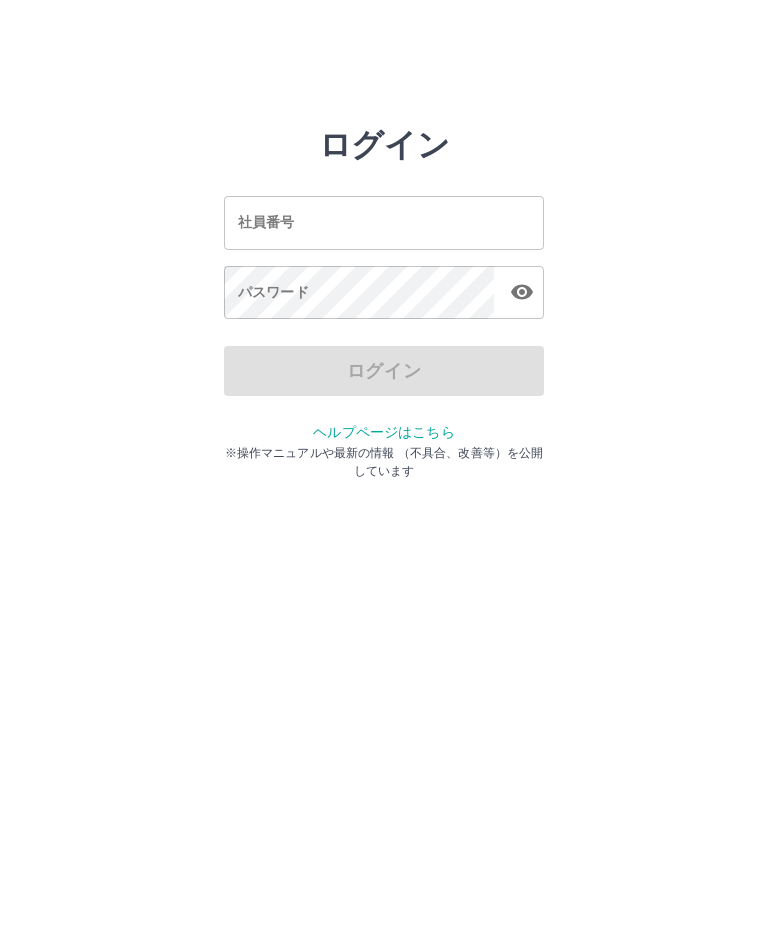 click on "社員番号" at bounding box center [384, 222] 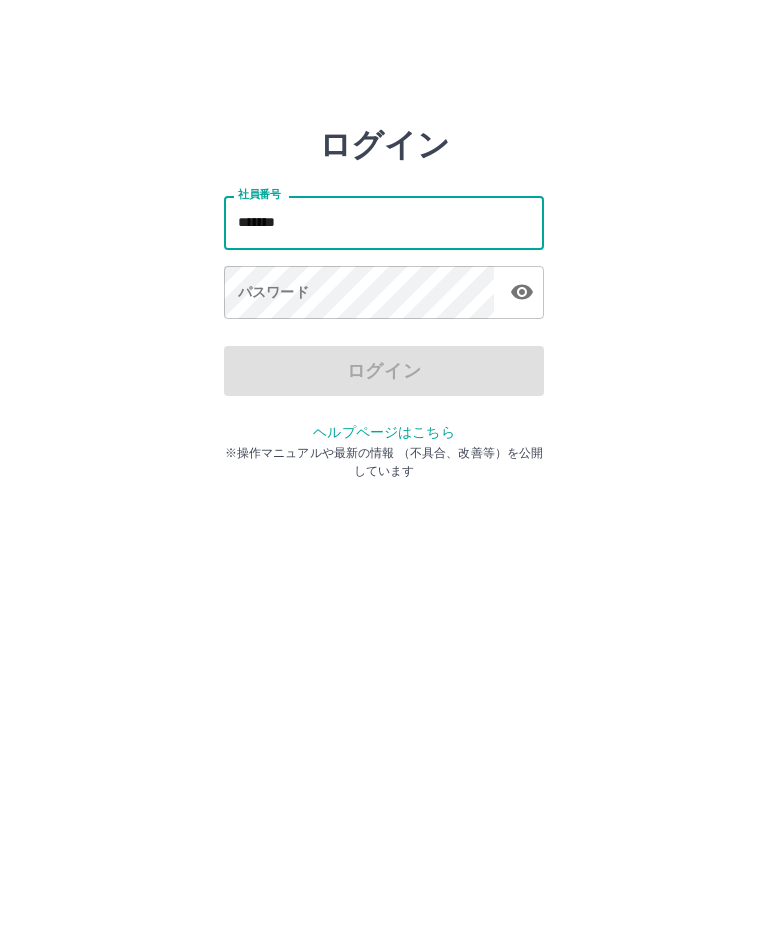 type on "*******" 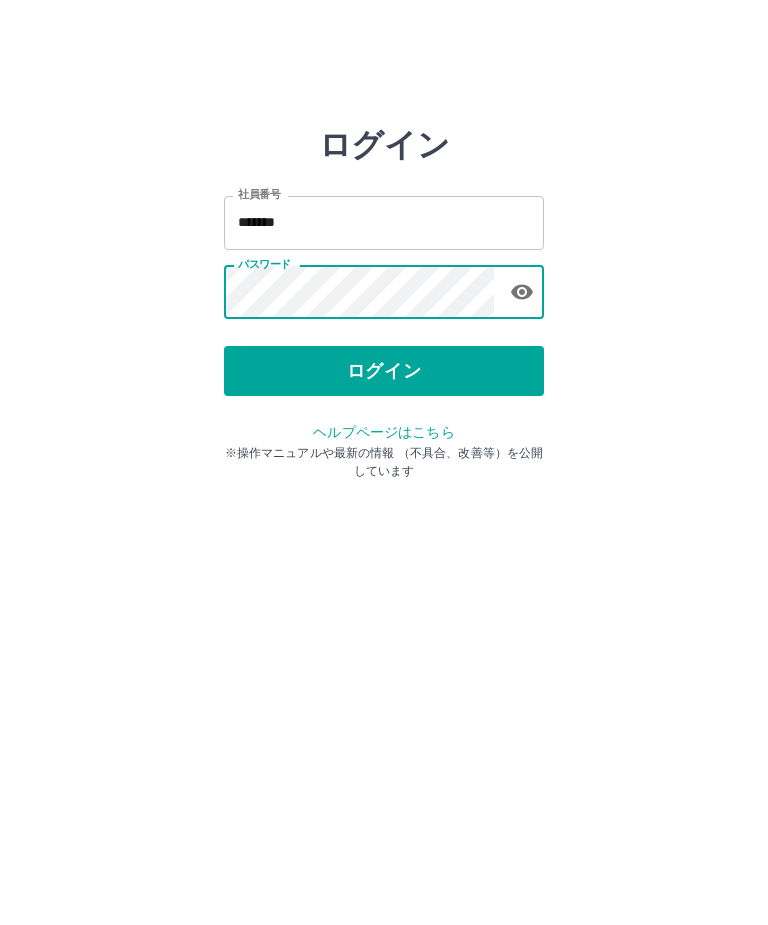 click on "ログイン" at bounding box center [384, 371] 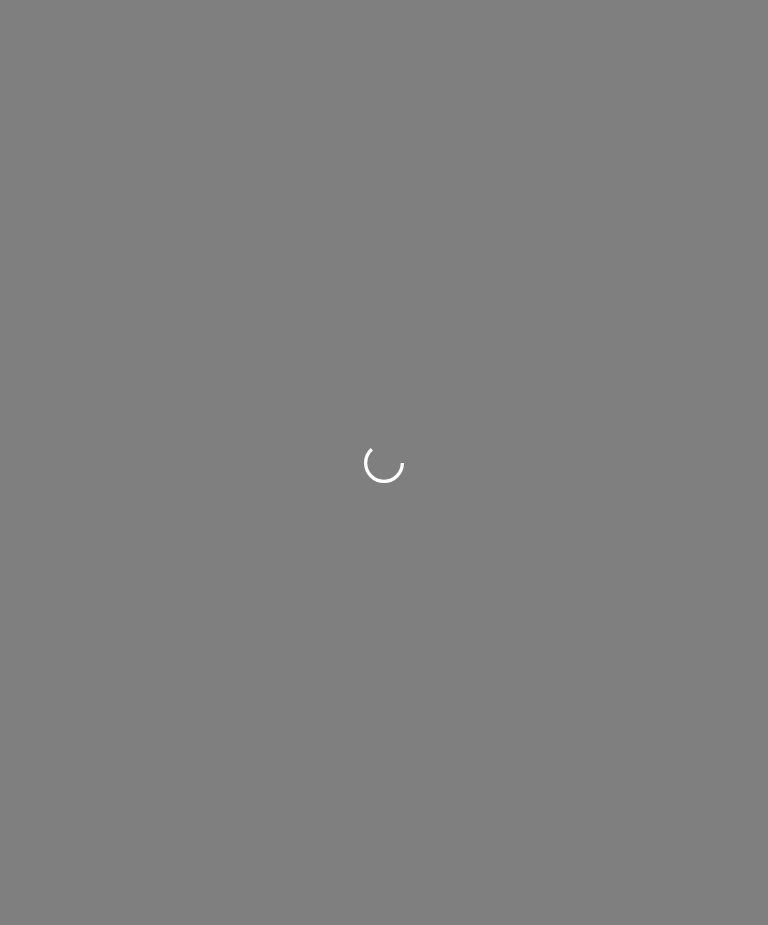 scroll, scrollTop: 0, scrollLeft: 0, axis: both 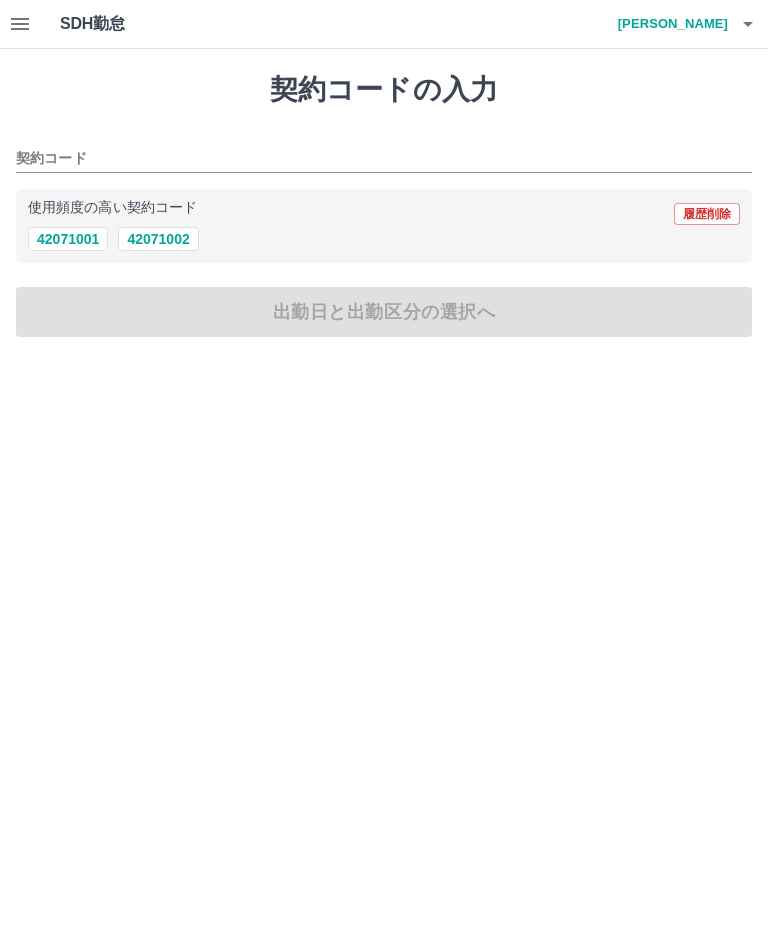 click on "42071002" at bounding box center (158, 239) 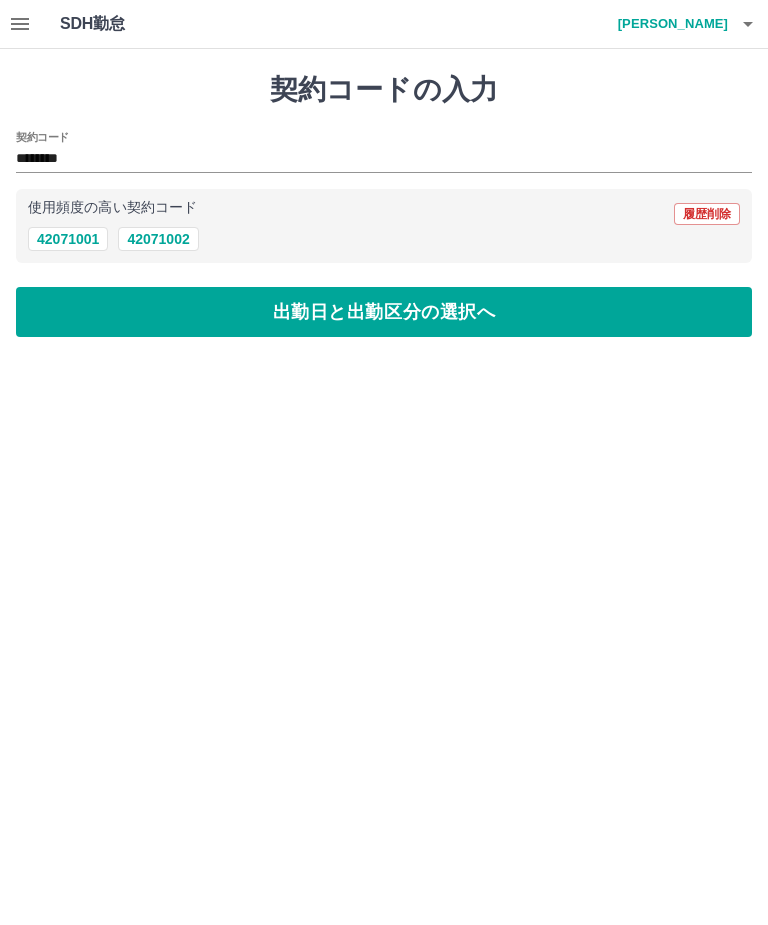 click on "出勤日と出勤区分の選択へ" at bounding box center [384, 312] 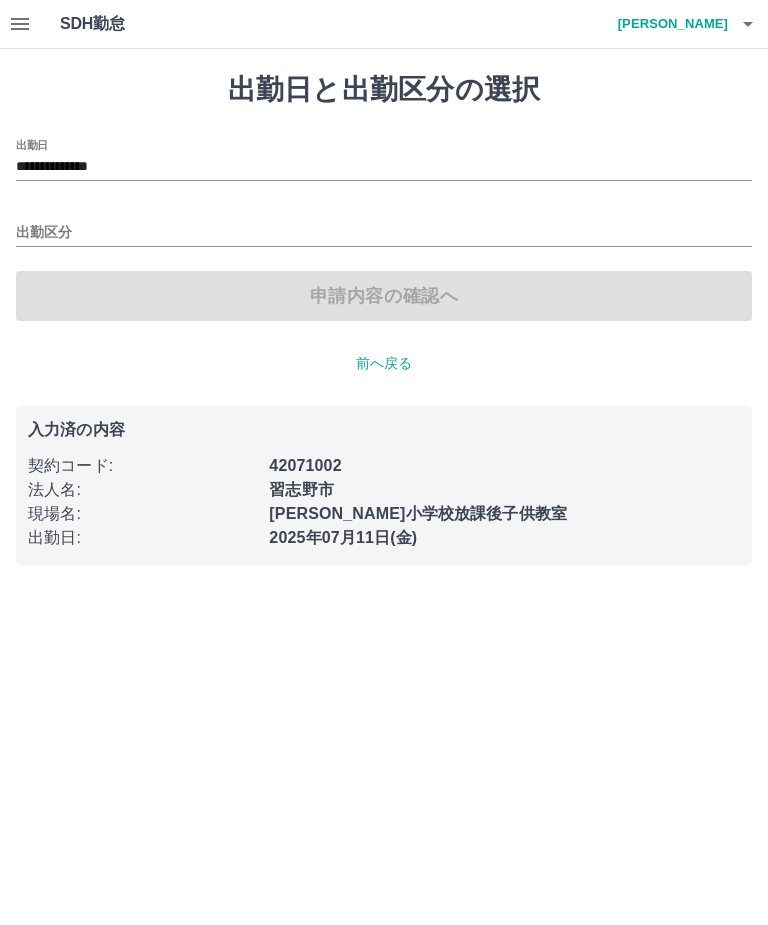 click on "出勤区分" at bounding box center (384, 233) 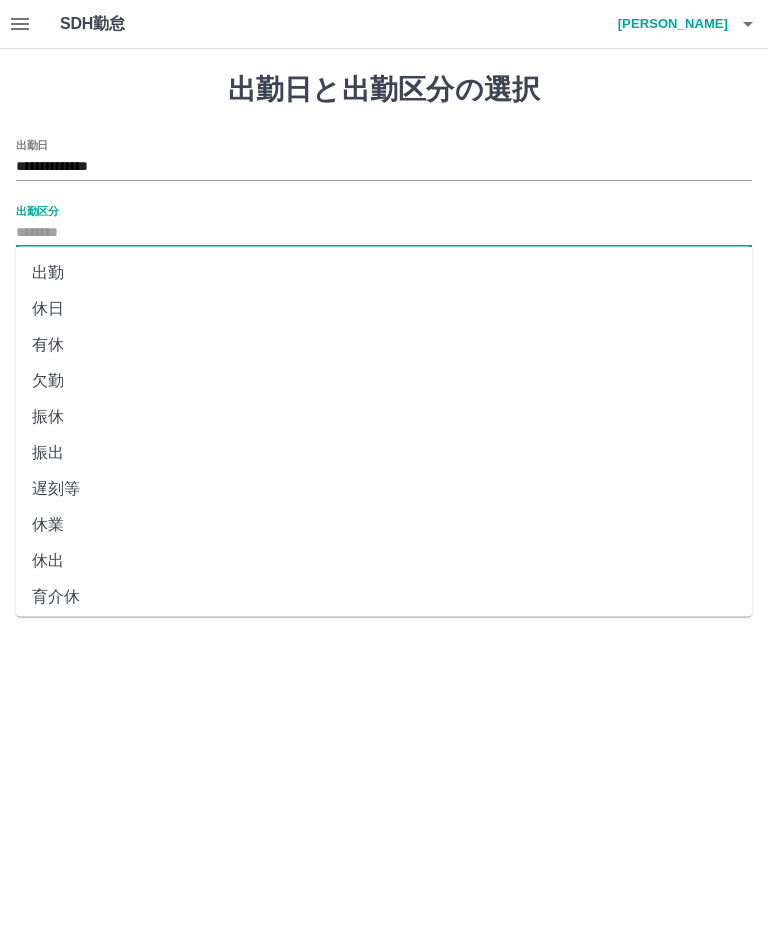 click on "出勤" at bounding box center [384, 273] 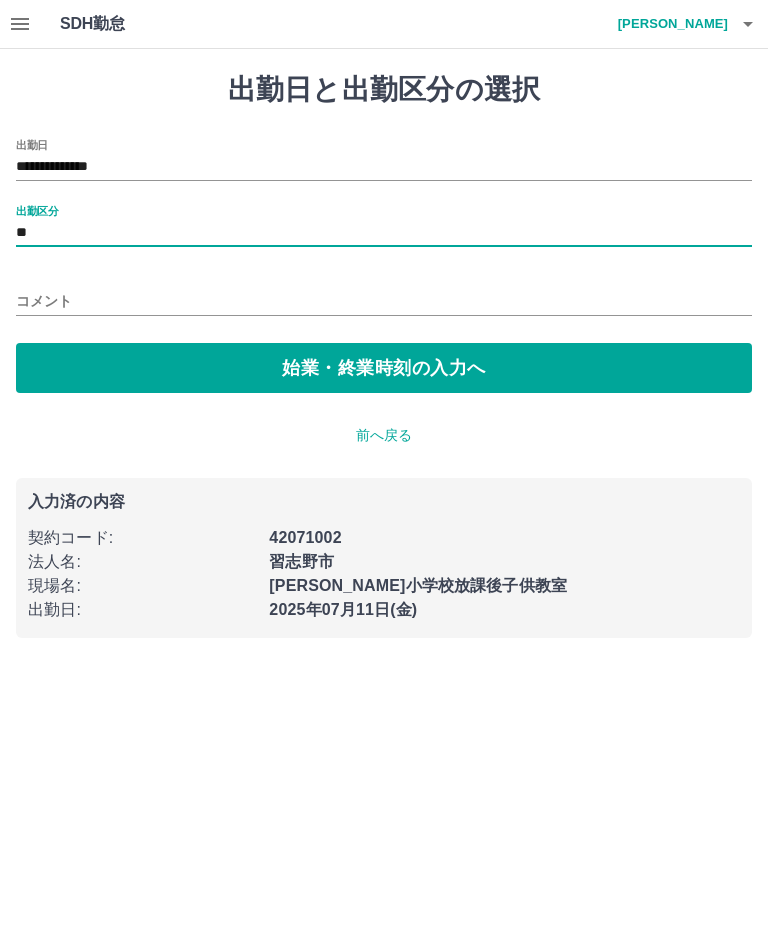 click on "始業・終業時刻の入力へ" at bounding box center (384, 368) 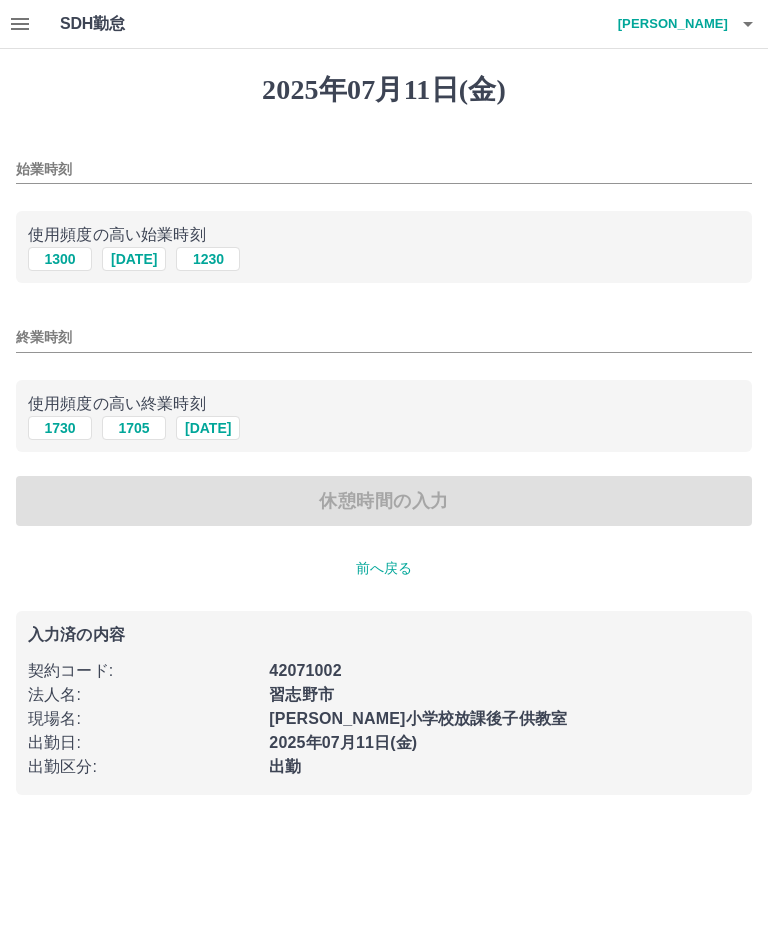 click on "1300" at bounding box center [60, 259] 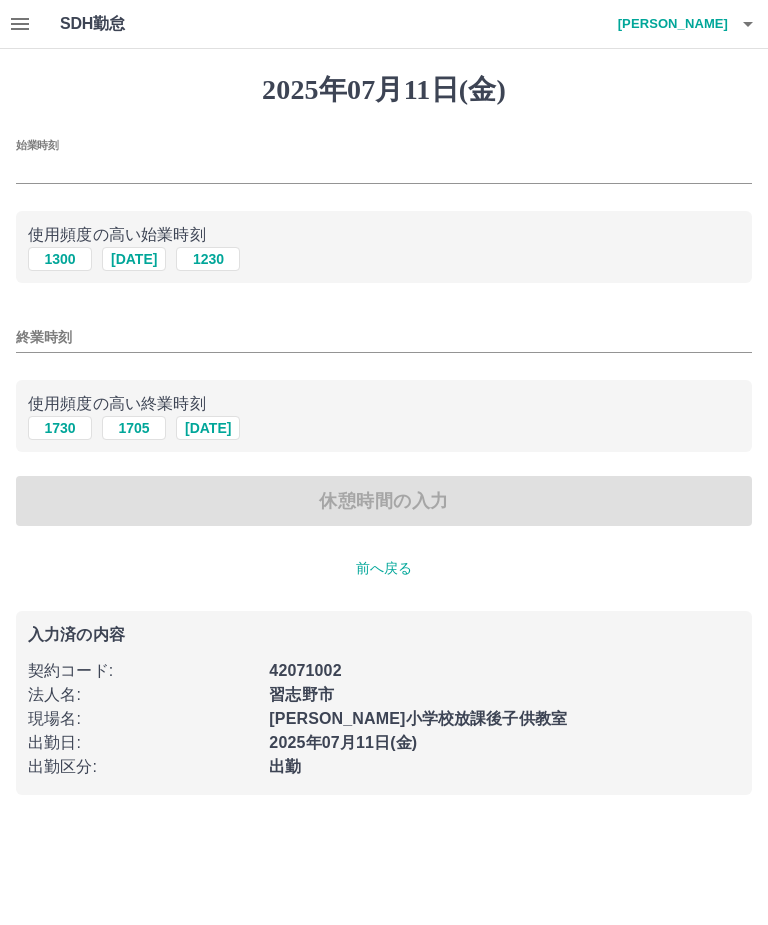type on "****" 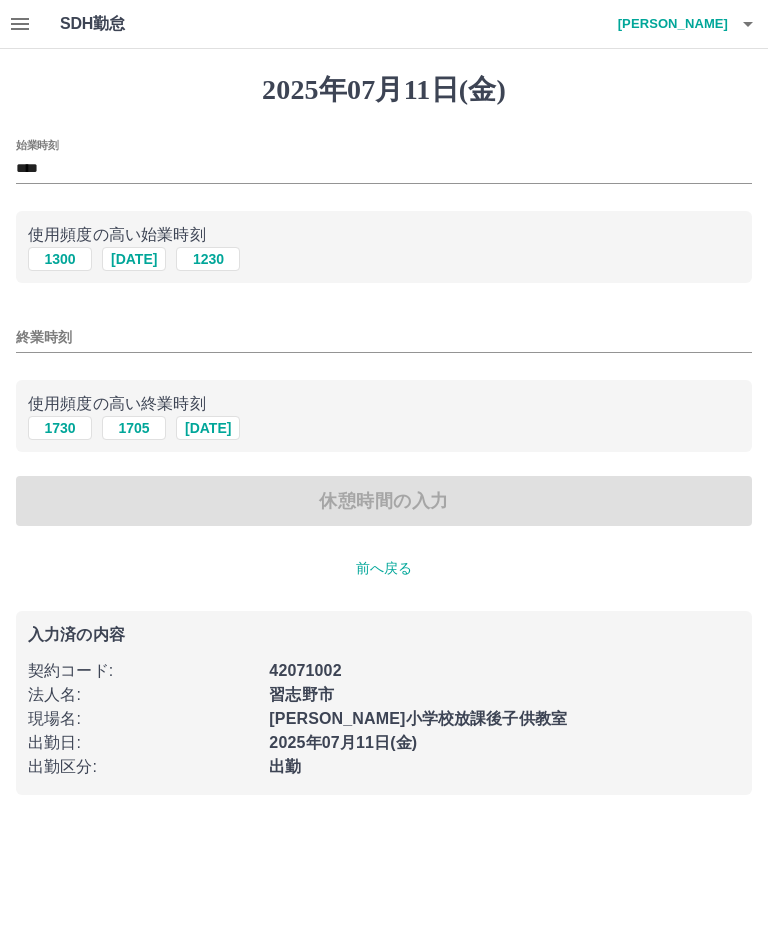 click on "1730" at bounding box center [60, 428] 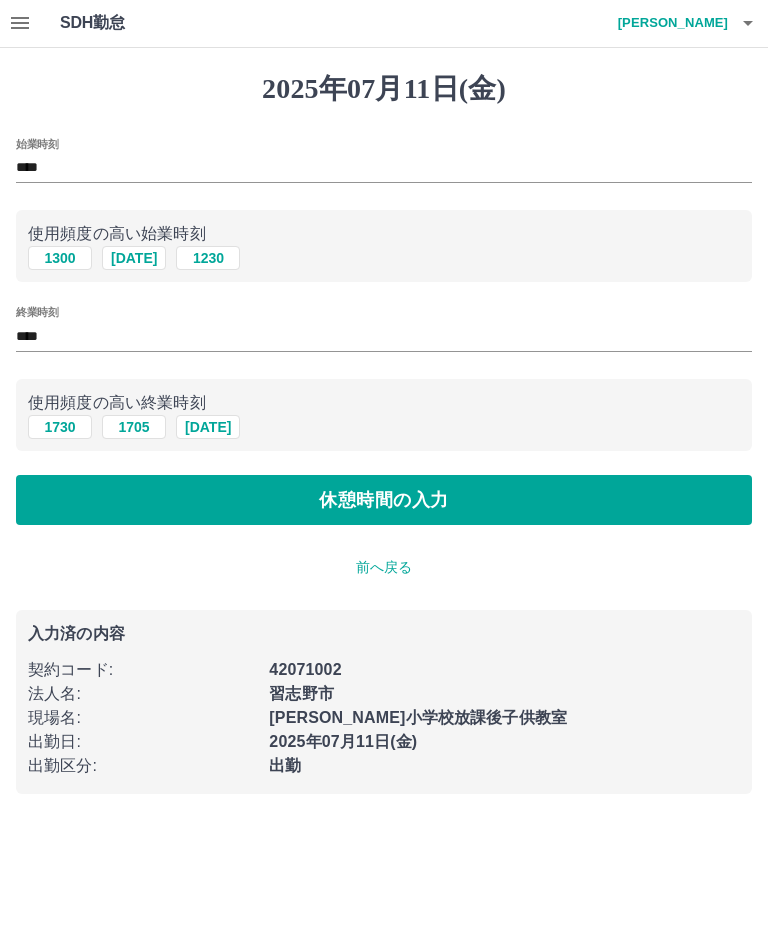 click on "休憩時間の入力" at bounding box center [384, 501] 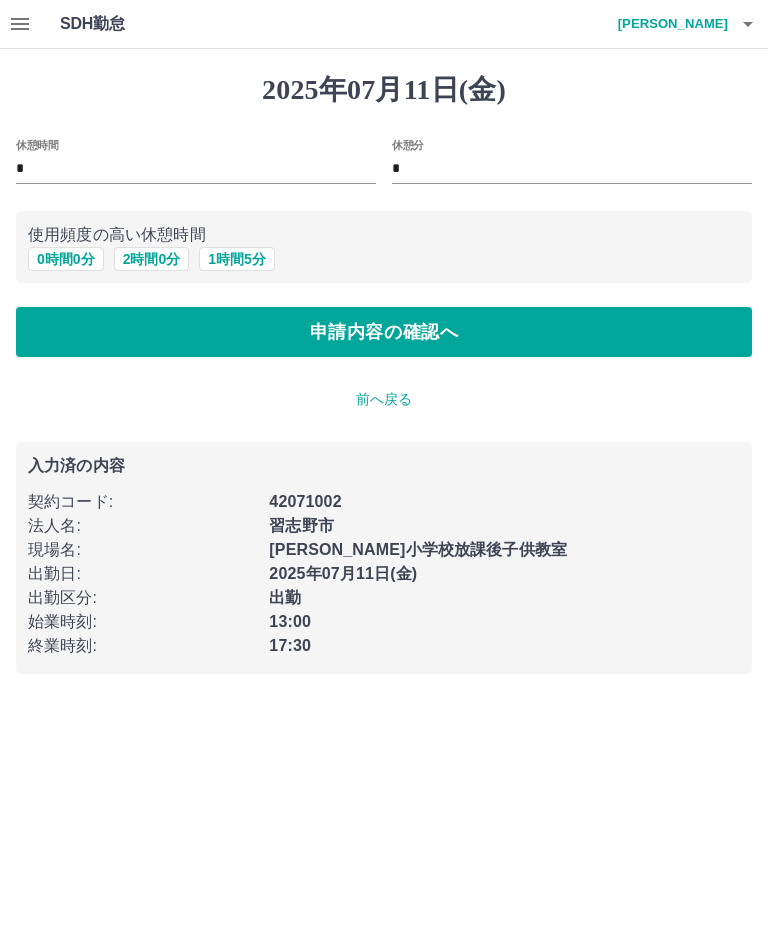 click on "申請内容の確認へ" at bounding box center [384, 332] 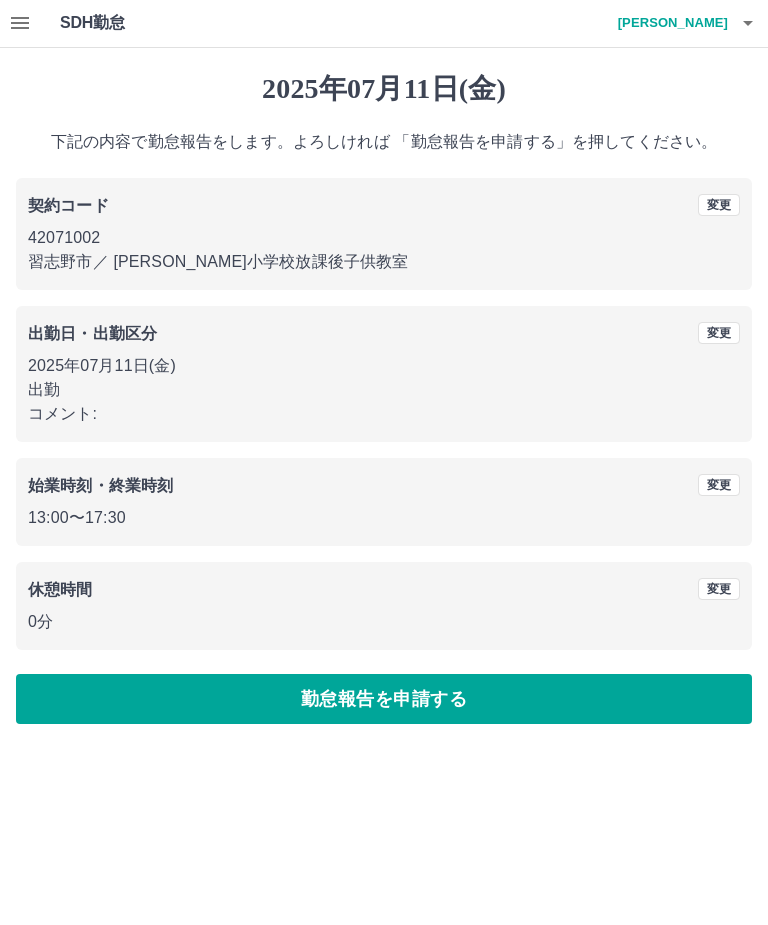 click on "勤怠報告を申請する" at bounding box center [384, 700] 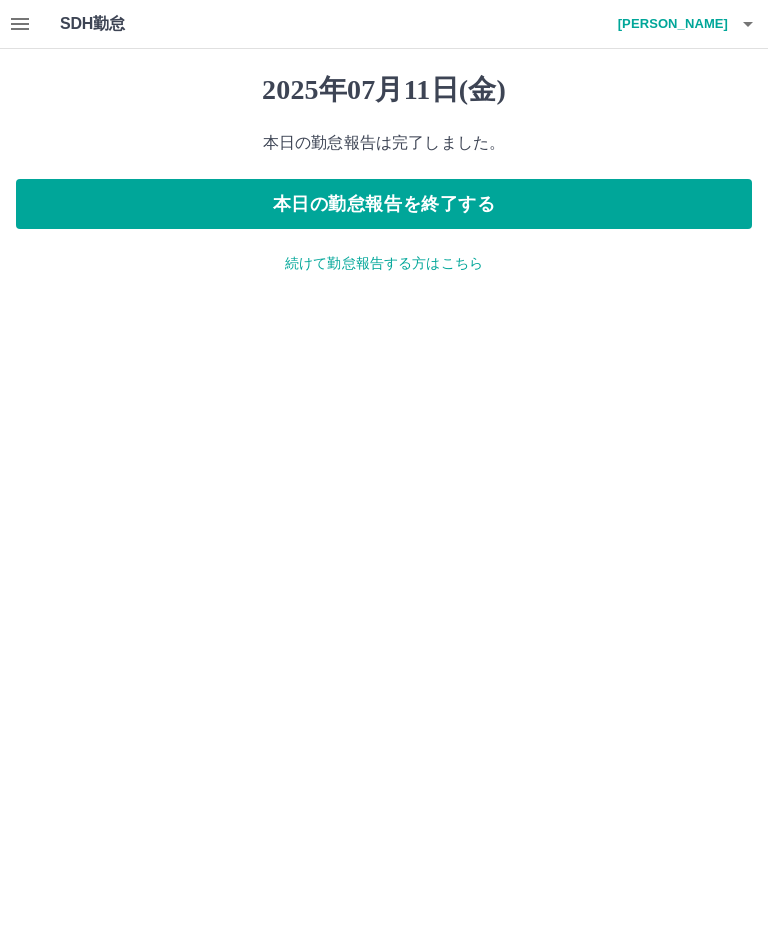 click on "本日の勤怠報告を終了する" at bounding box center (384, 204) 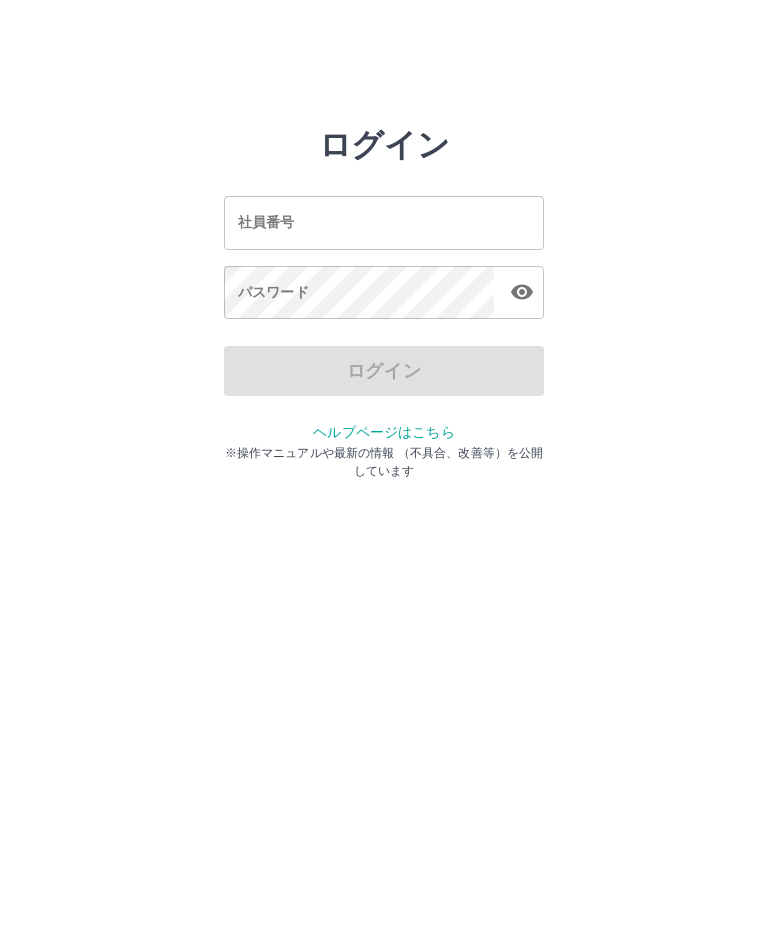 scroll, scrollTop: 0, scrollLeft: 0, axis: both 